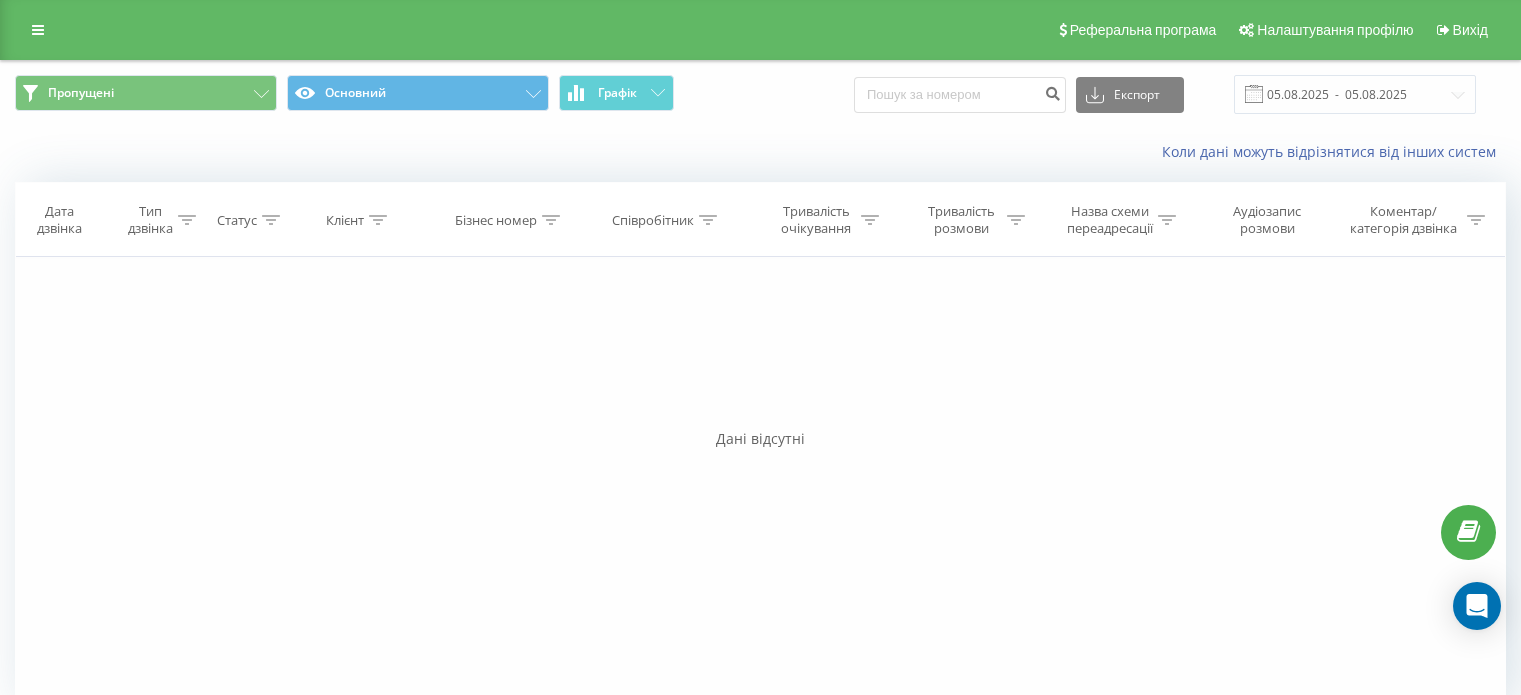 scroll, scrollTop: 0, scrollLeft: 0, axis: both 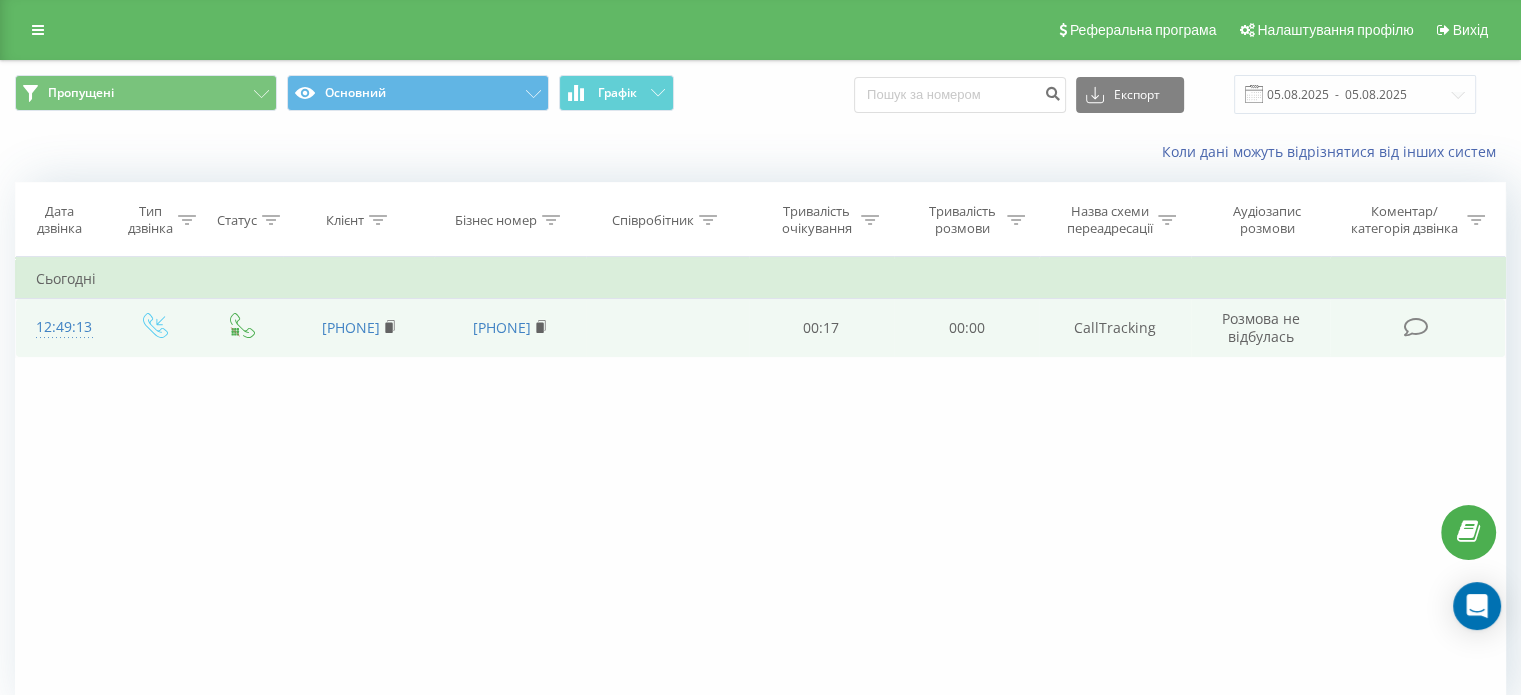 drag, startPoint x: 342, startPoint y: 307, endPoint x: 422, endPoint y: 316, distance: 80.50466 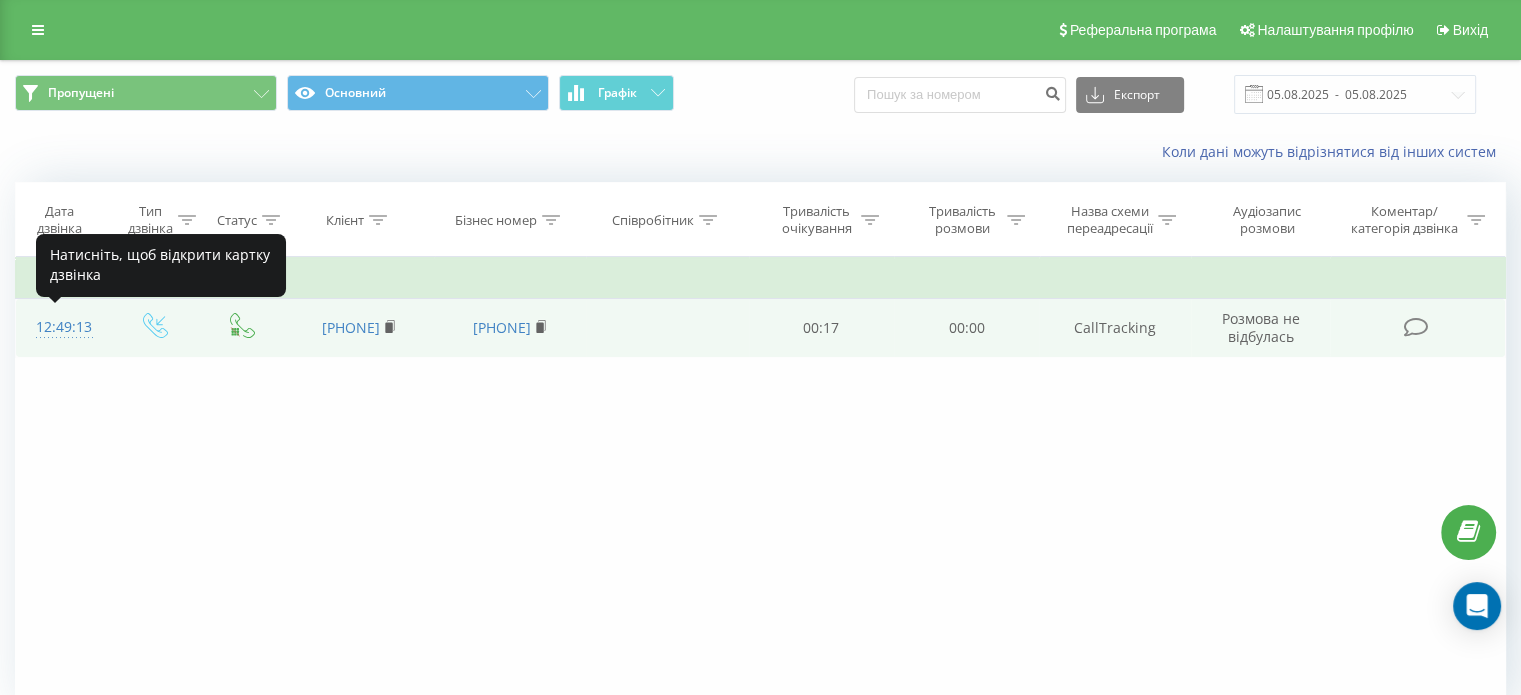 click on "12:49:13" at bounding box center (62, 327) 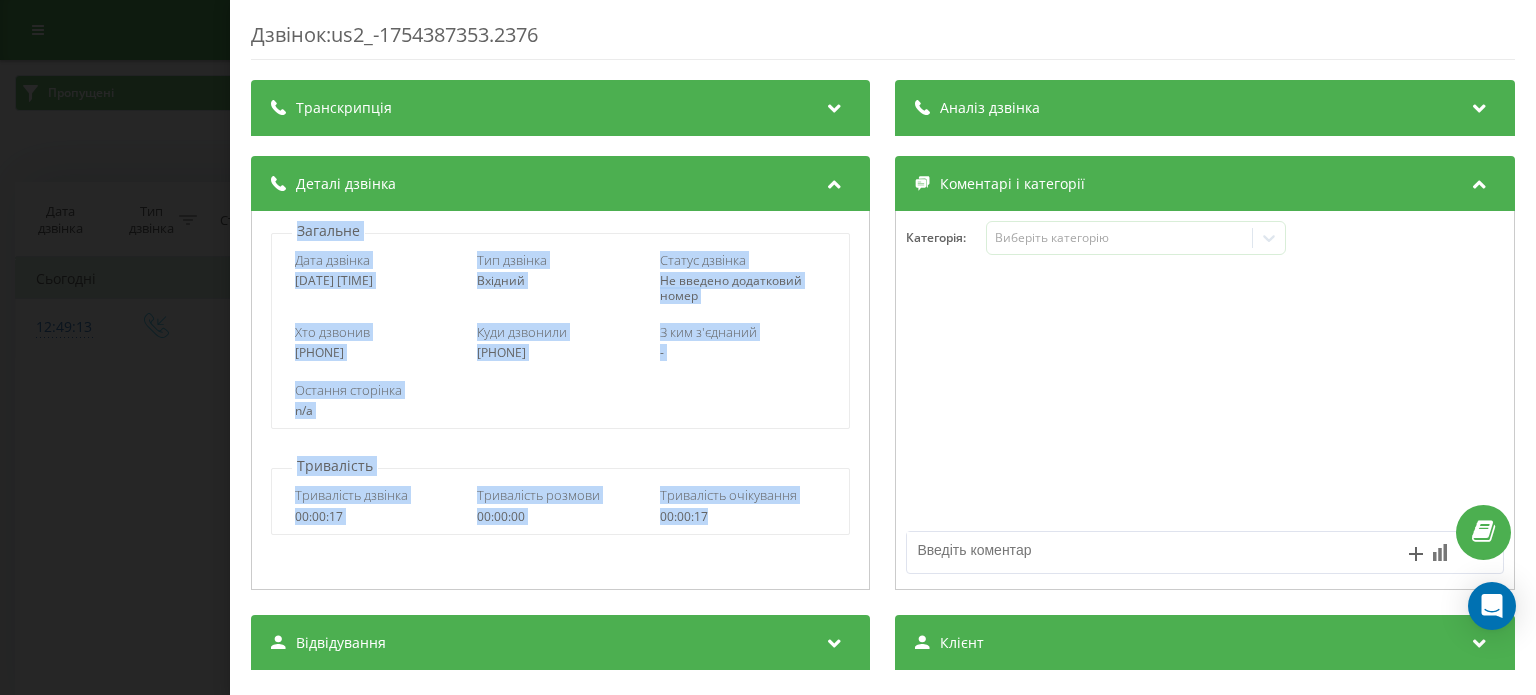 drag, startPoint x: 284, startPoint y: 223, endPoint x: 824, endPoint y: 532, distance: 622.1583 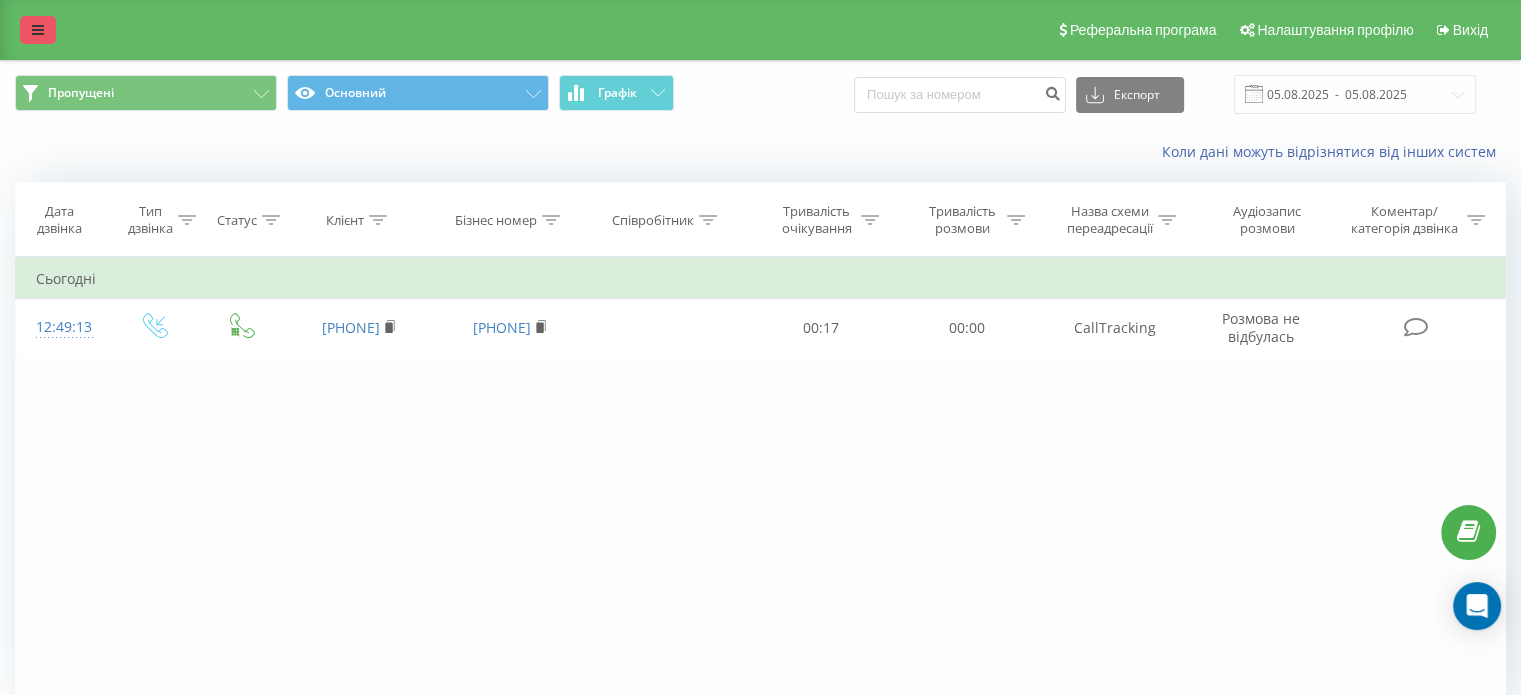 click at bounding box center (38, 30) 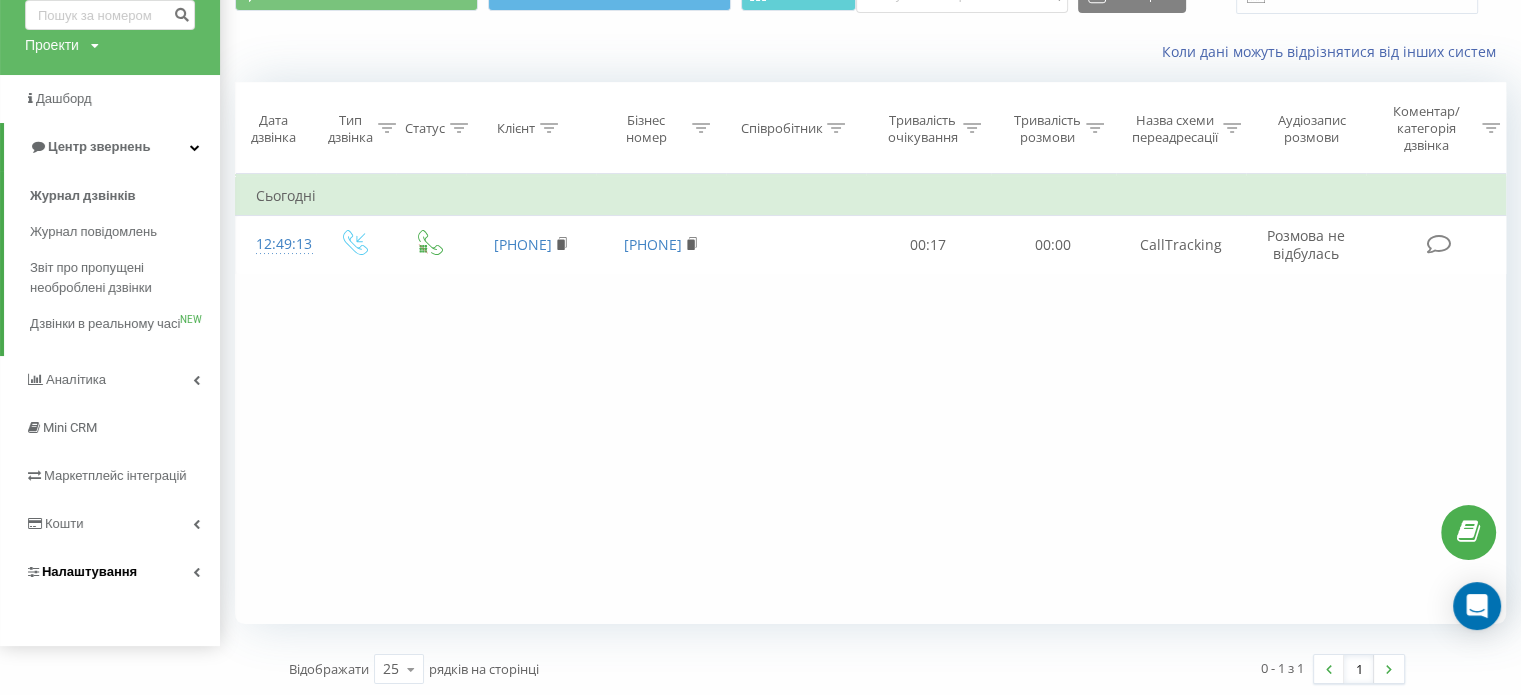 scroll, scrollTop: 103, scrollLeft: 0, axis: vertical 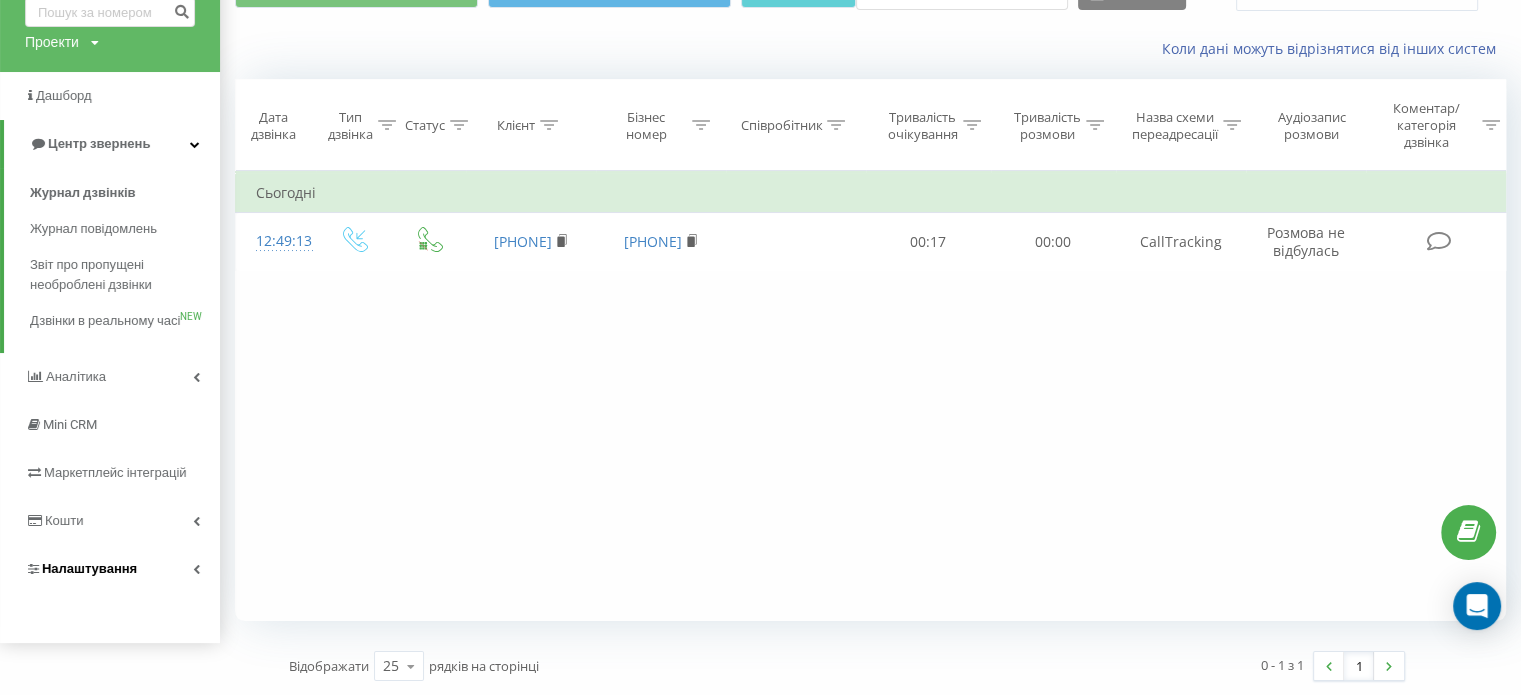 click on "Налаштування" at bounding box center [89, 568] 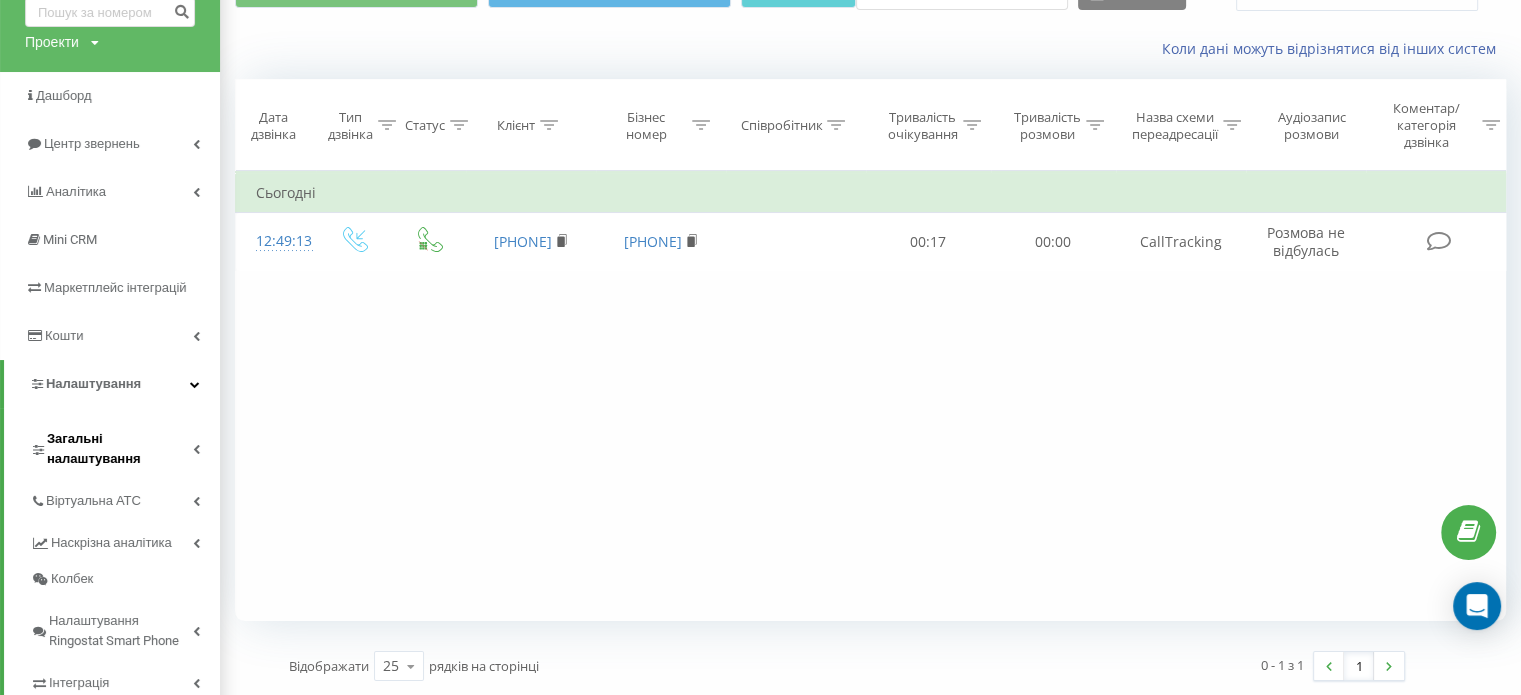 click on "Загальні налаштування" at bounding box center [120, 449] 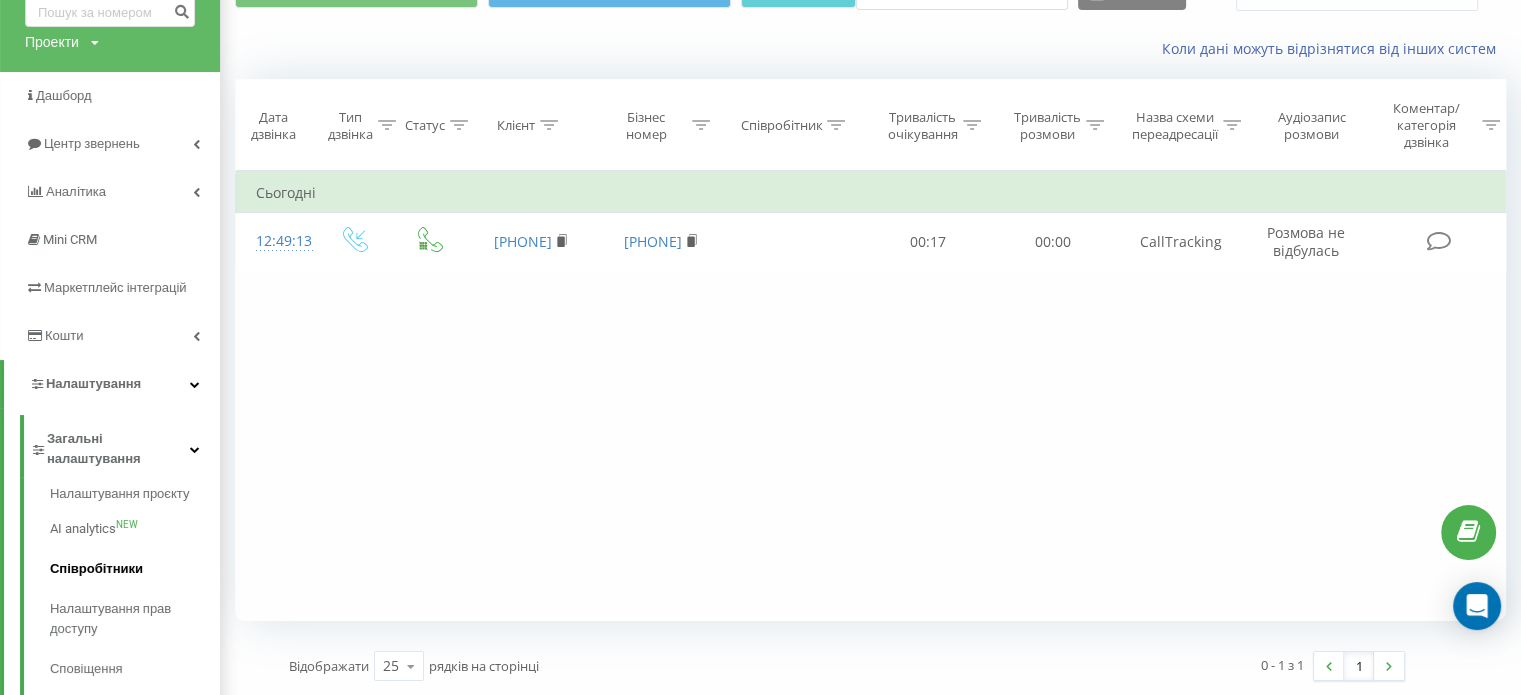 click on "Співробітники" at bounding box center (135, 569) 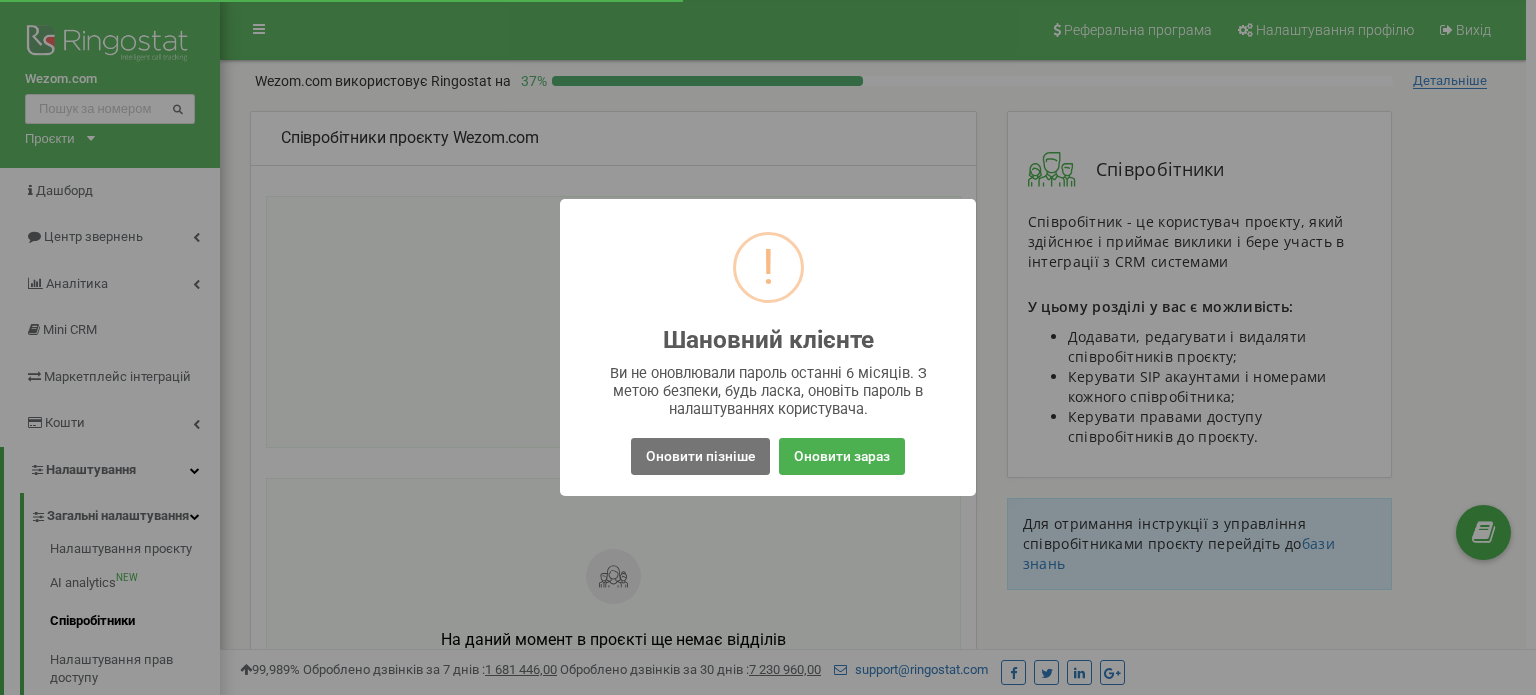 scroll, scrollTop: 0, scrollLeft: 0, axis: both 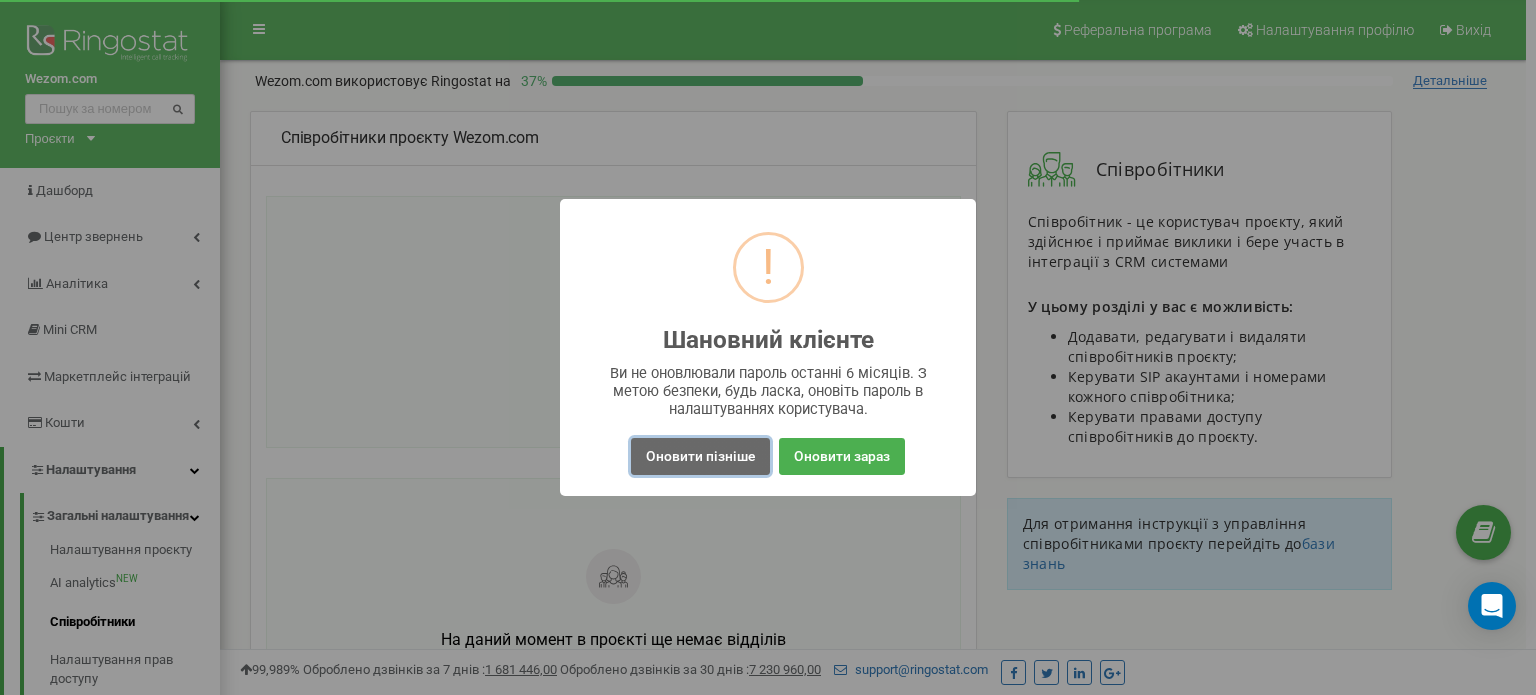 click on "Оновити пізніше" at bounding box center (700, 456) 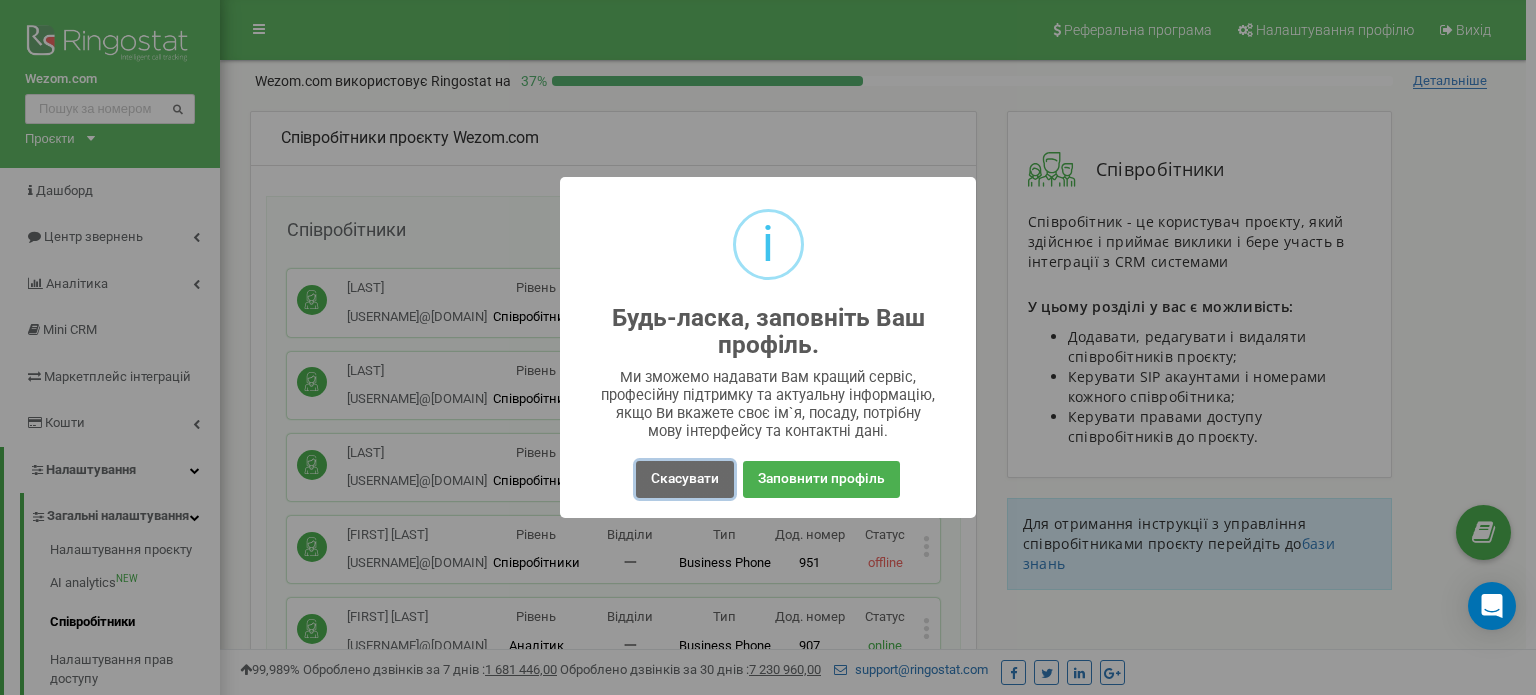 click on "Скасувати" at bounding box center [685, 479] 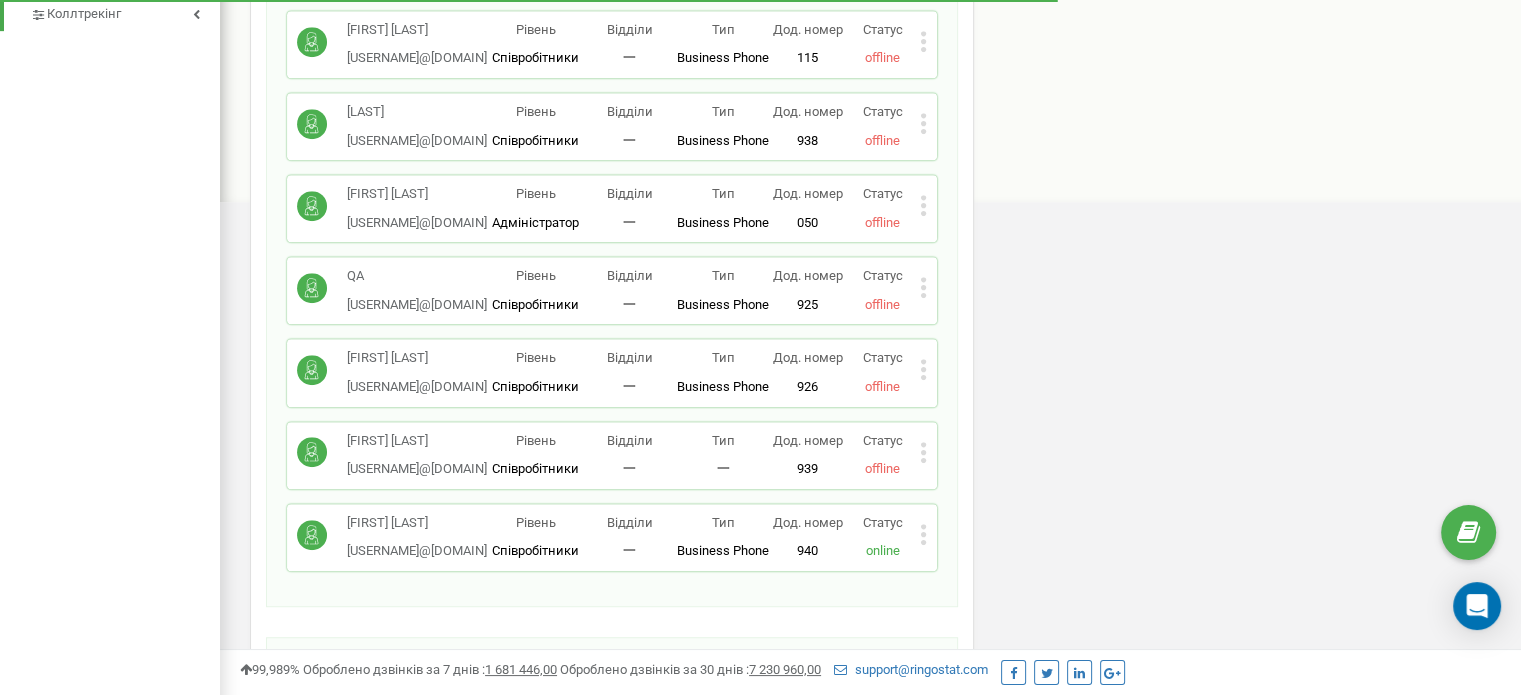 scroll, scrollTop: 1100, scrollLeft: 0, axis: vertical 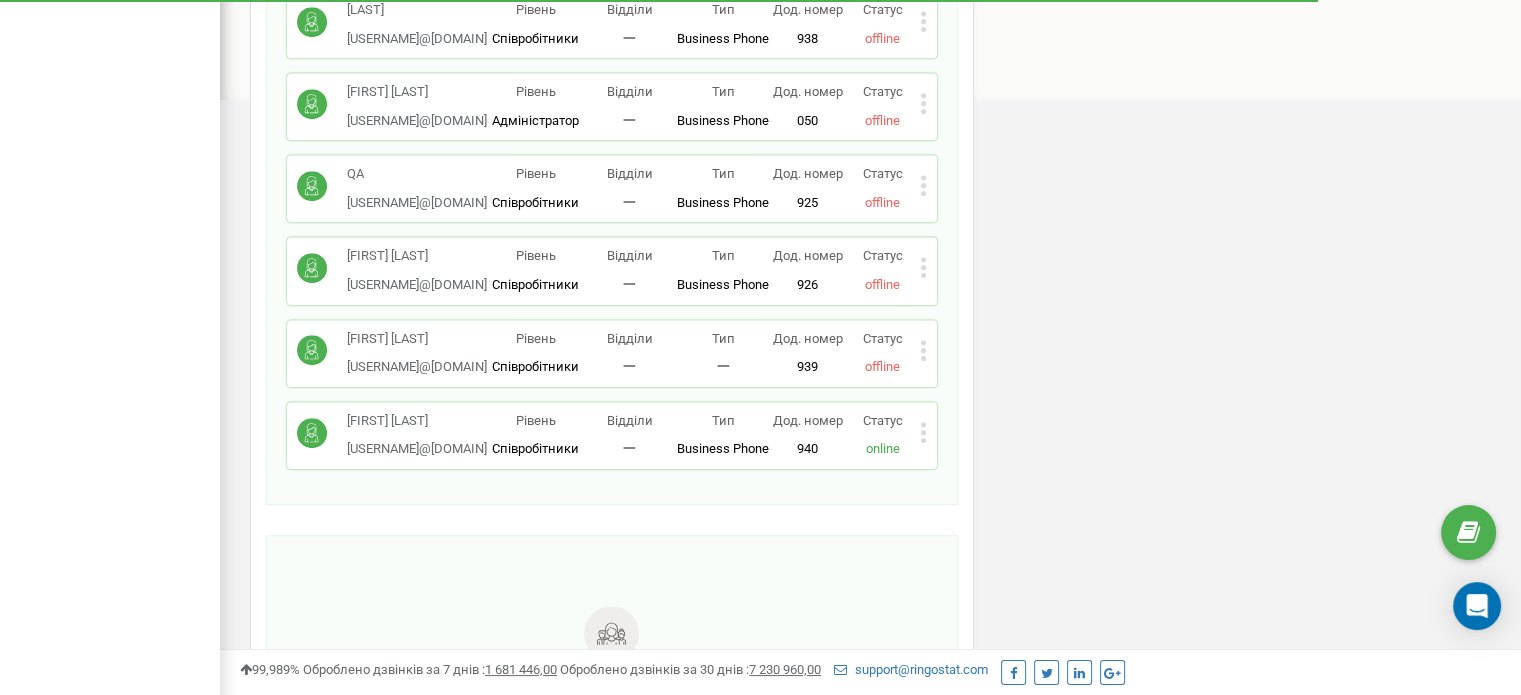 click 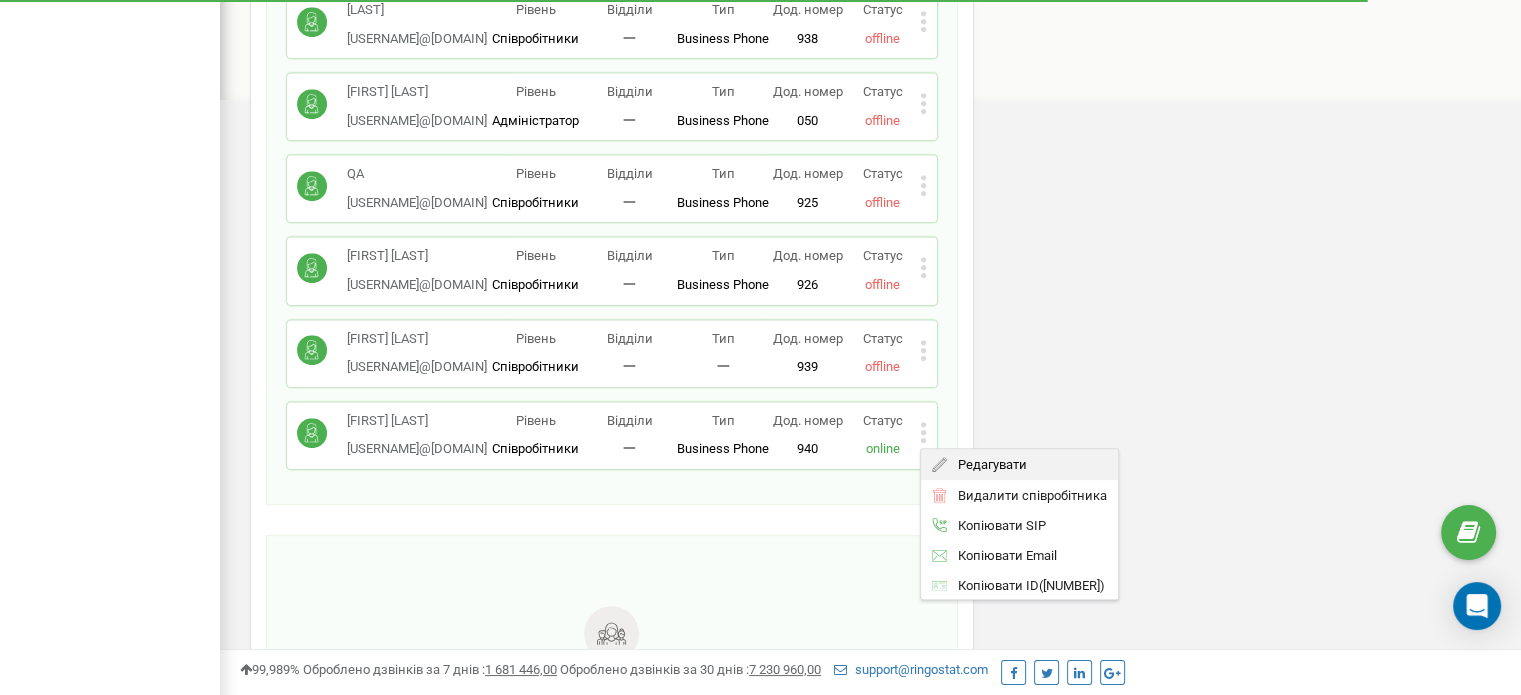 click on "Редагувати" at bounding box center [1019, 464] 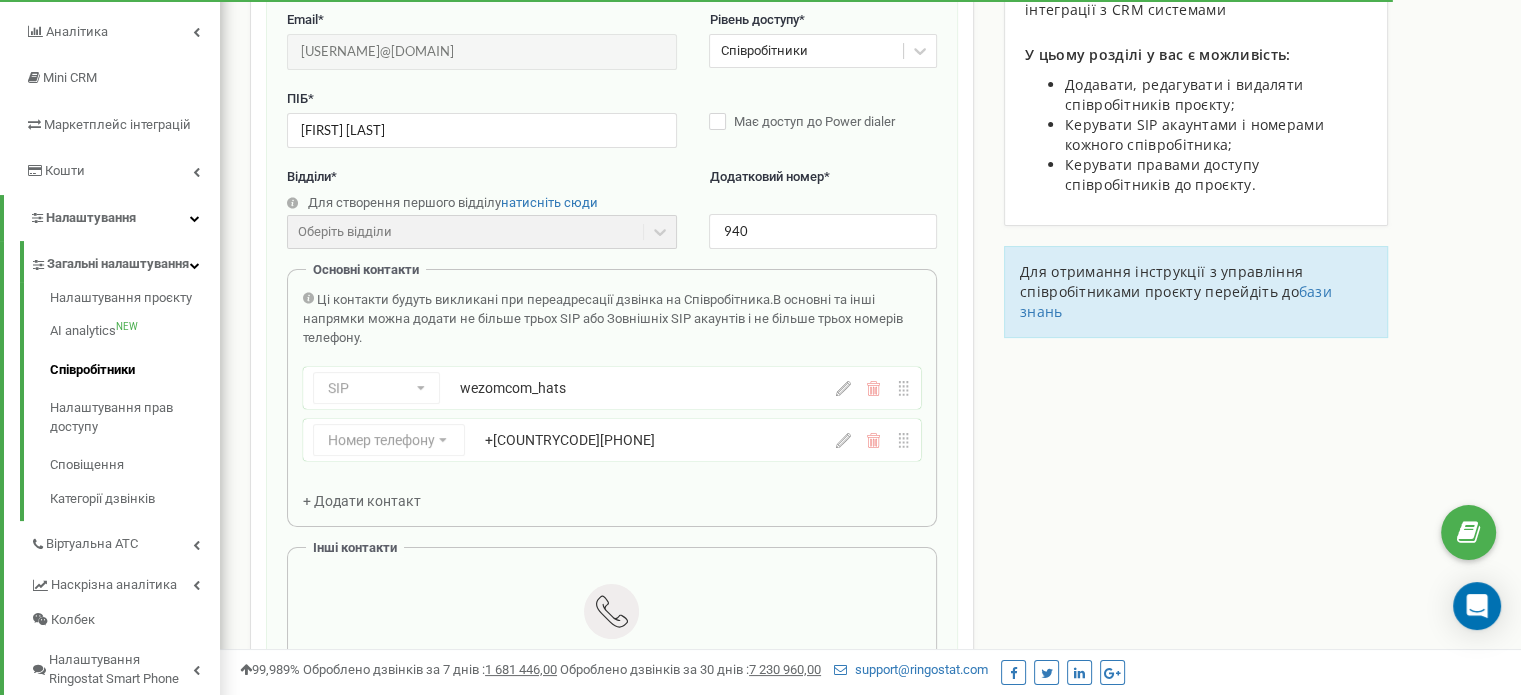 scroll, scrollTop: 200, scrollLeft: 0, axis: vertical 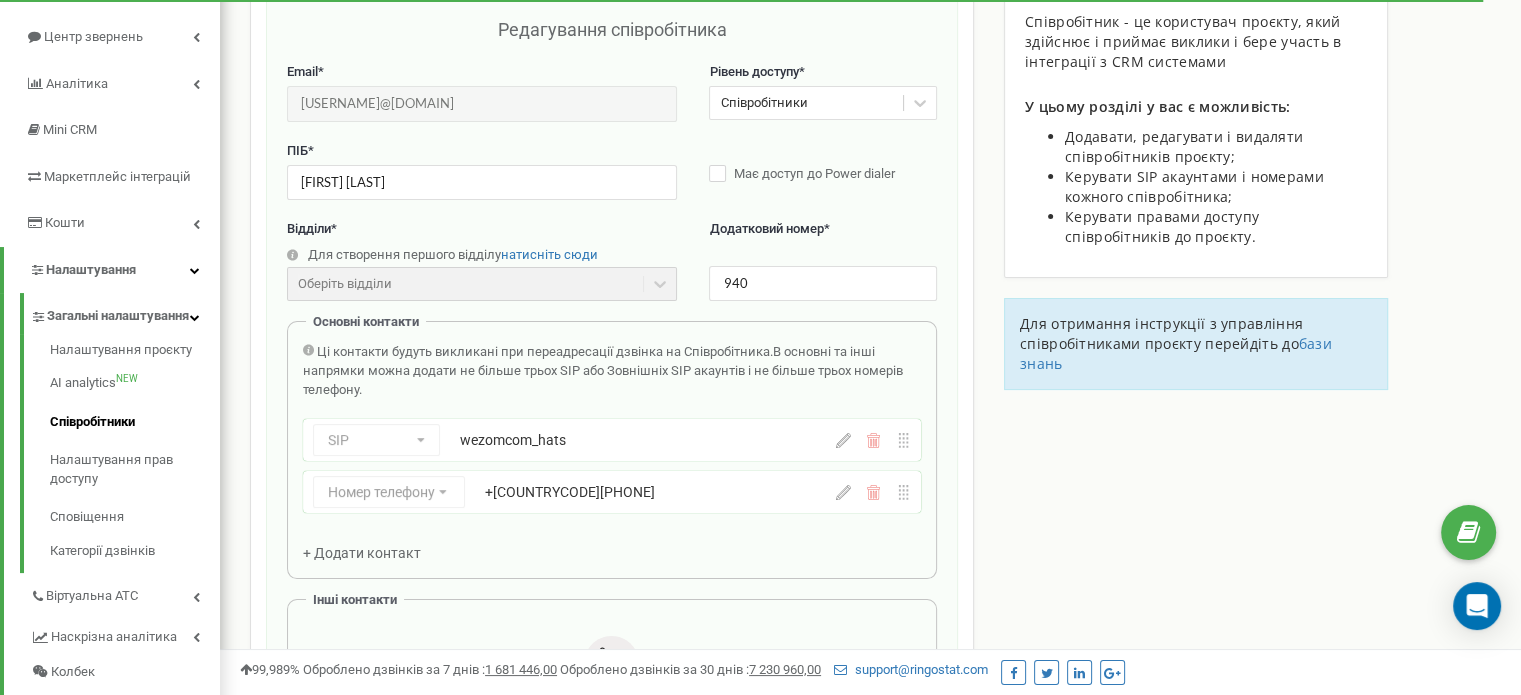 click on "Ці контакти будуть викликані при переадресації дзвінка на Співробітника.  В основні та інші напрямки можна додати не більше трьох SIP або Зовнішніх SIP акаунтів і не більше трьох номерів телефону. SIP Номер телефону SIP Зовнішній SIP wezomcom_hats           Номер телефону Номер телефону SIP Зовнішній SIP +18143008418           + Додати контакт" at bounding box center [612, 453] 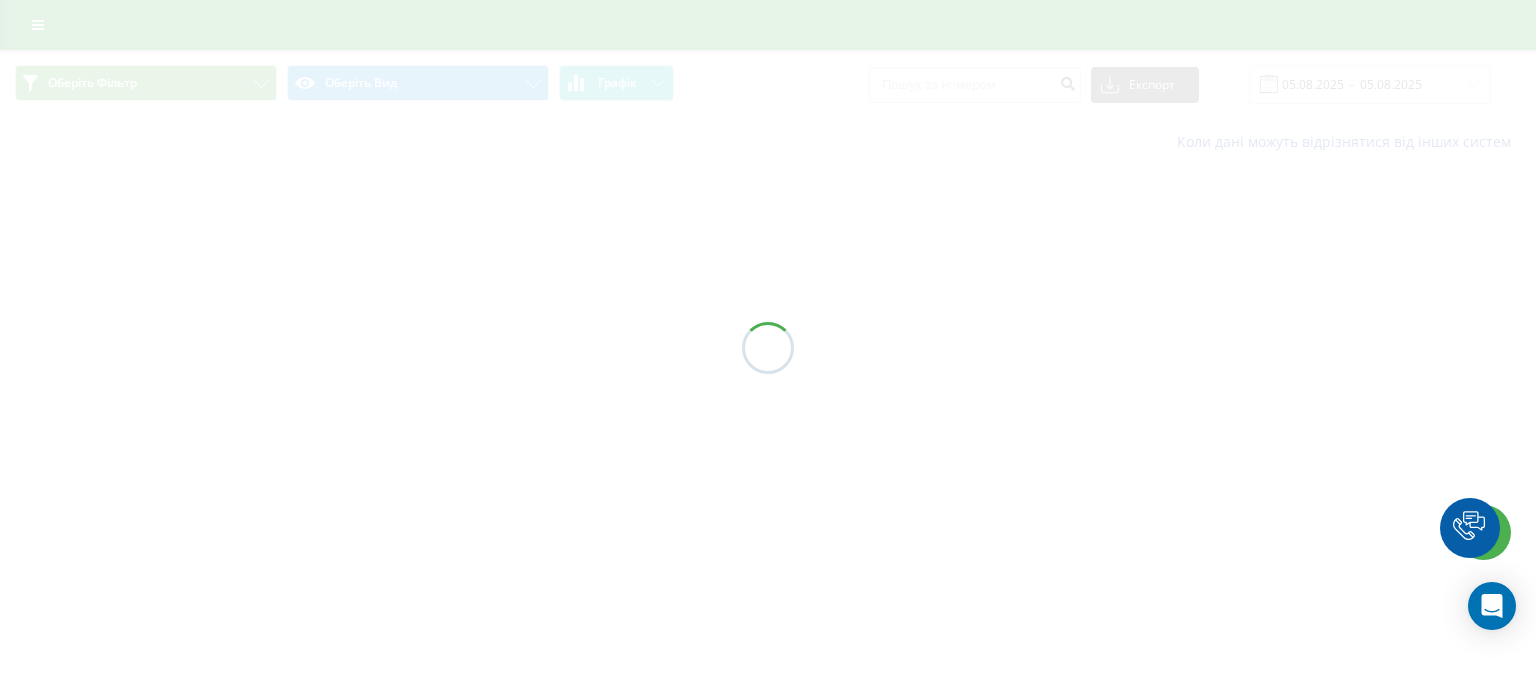 scroll, scrollTop: 0, scrollLeft: 0, axis: both 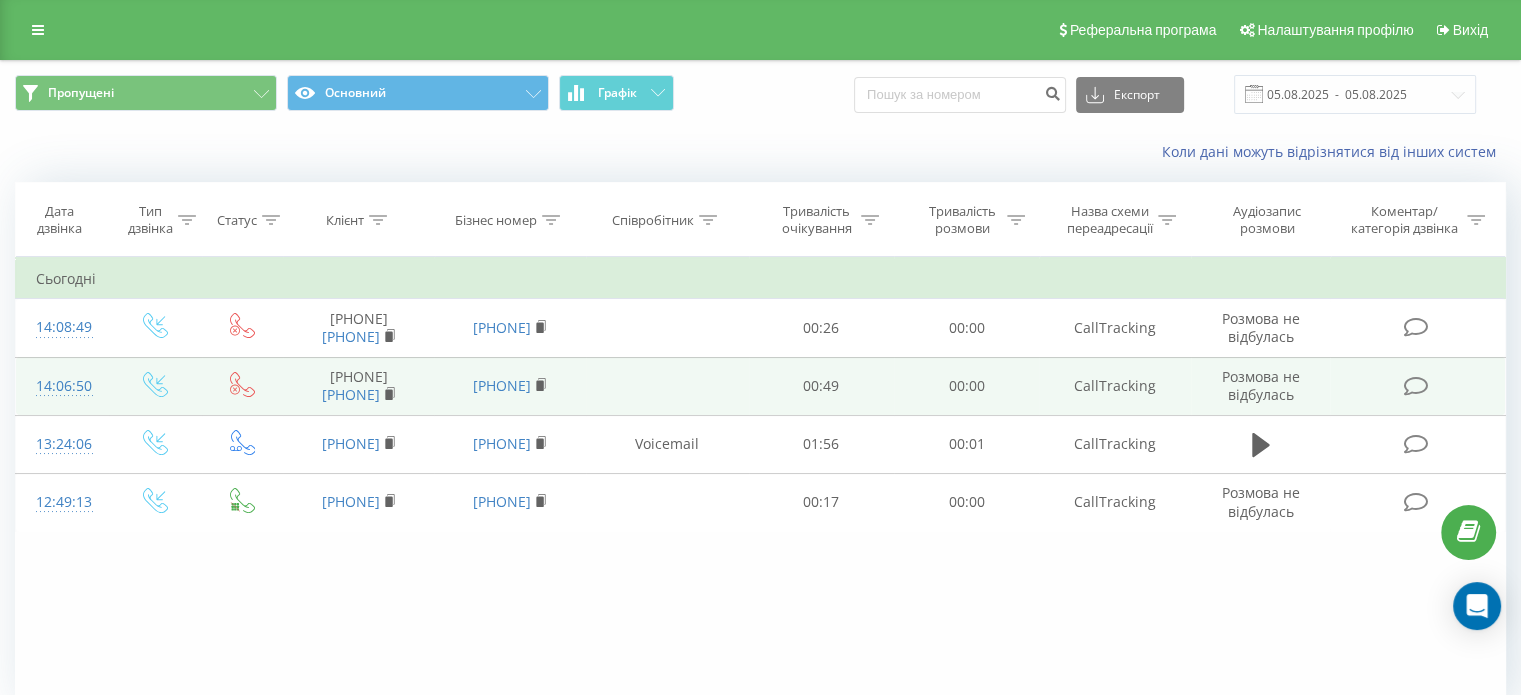drag, startPoint x: 423, startPoint y: 388, endPoint x: 316, endPoint y: 380, distance: 107.298645 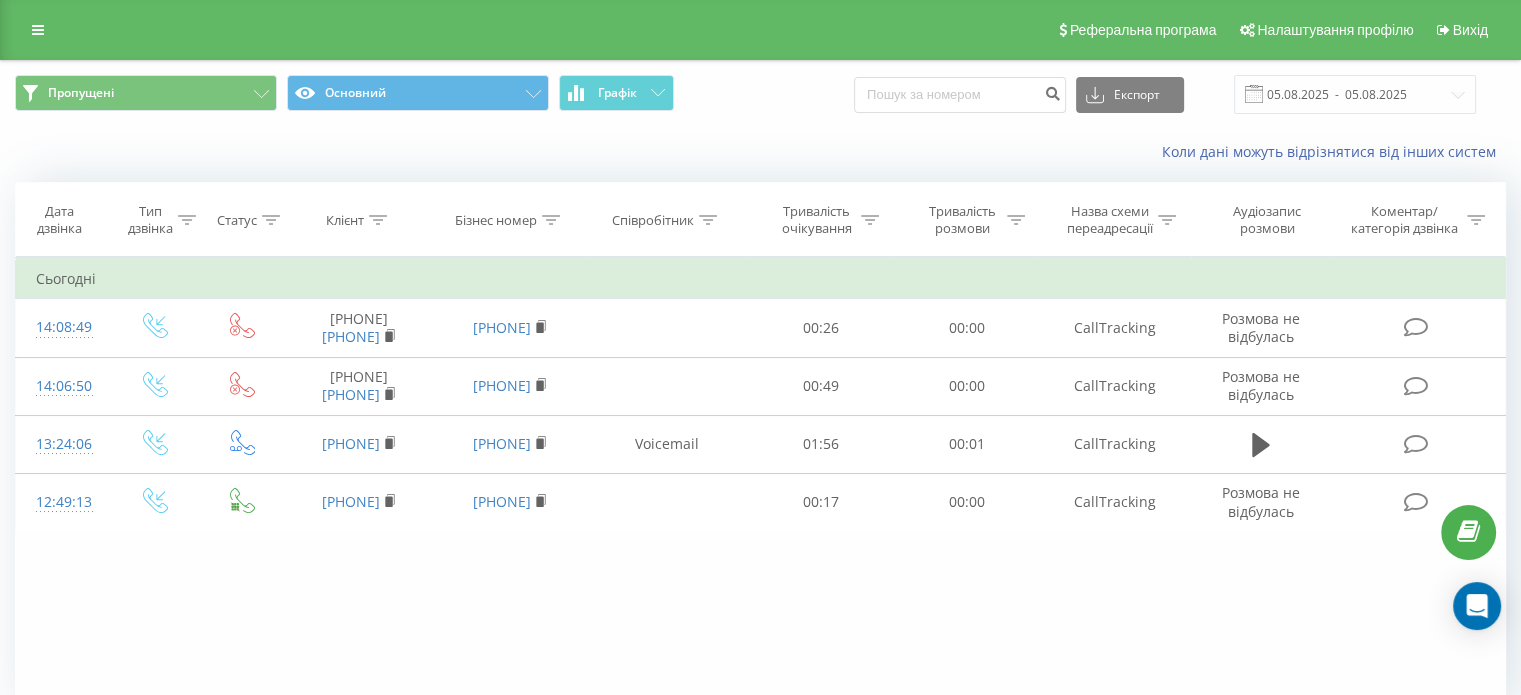 copy on "[PHONE]" 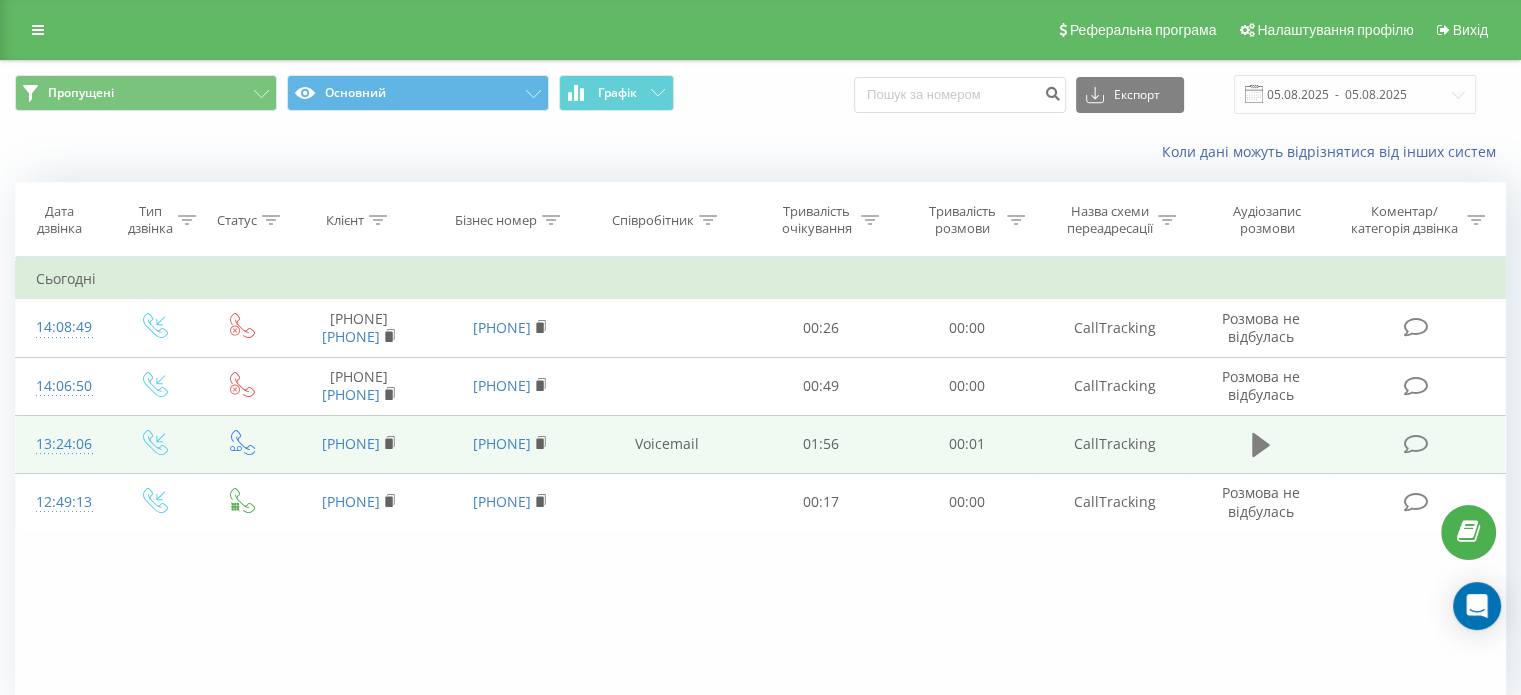 click at bounding box center (1261, 445) 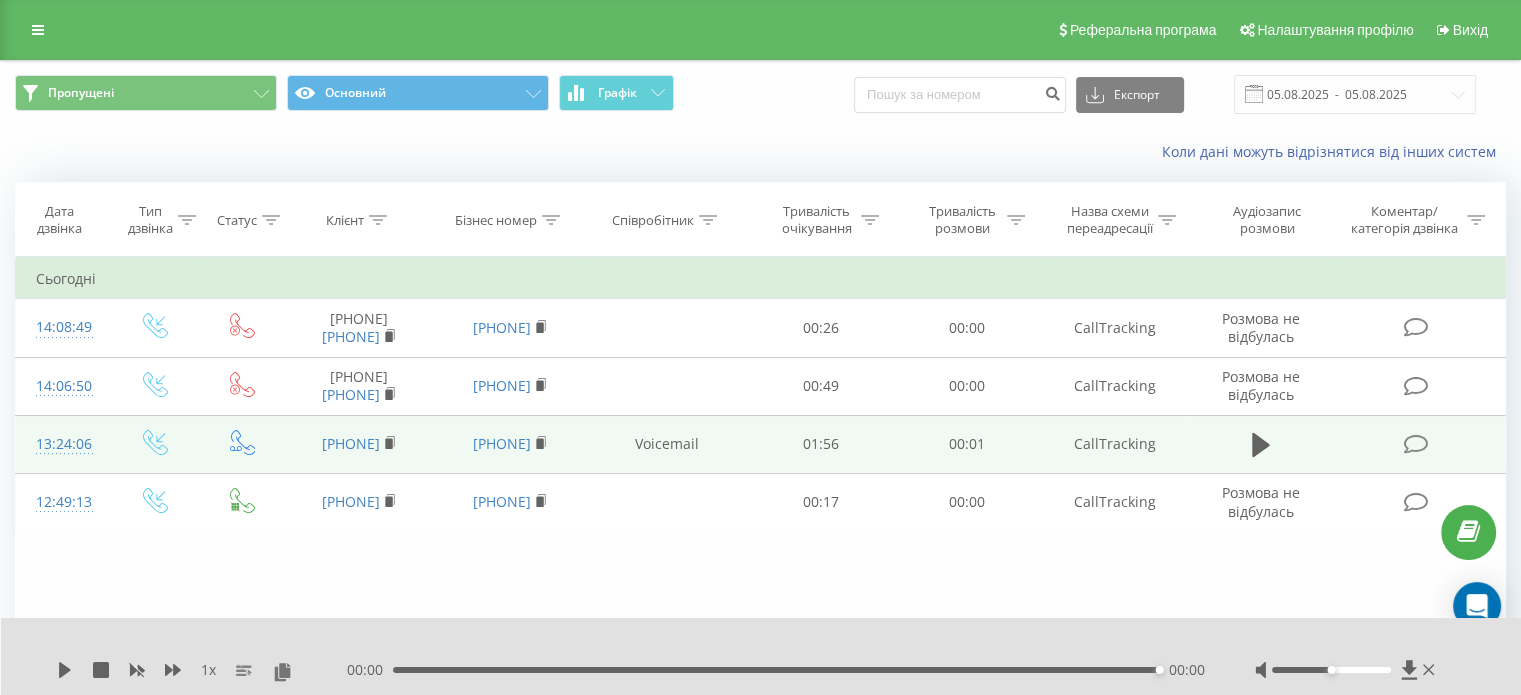 drag, startPoint x: 416, startPoint y: 463, endPoint x: 301, endPoint y: 468, distance: 115.10864 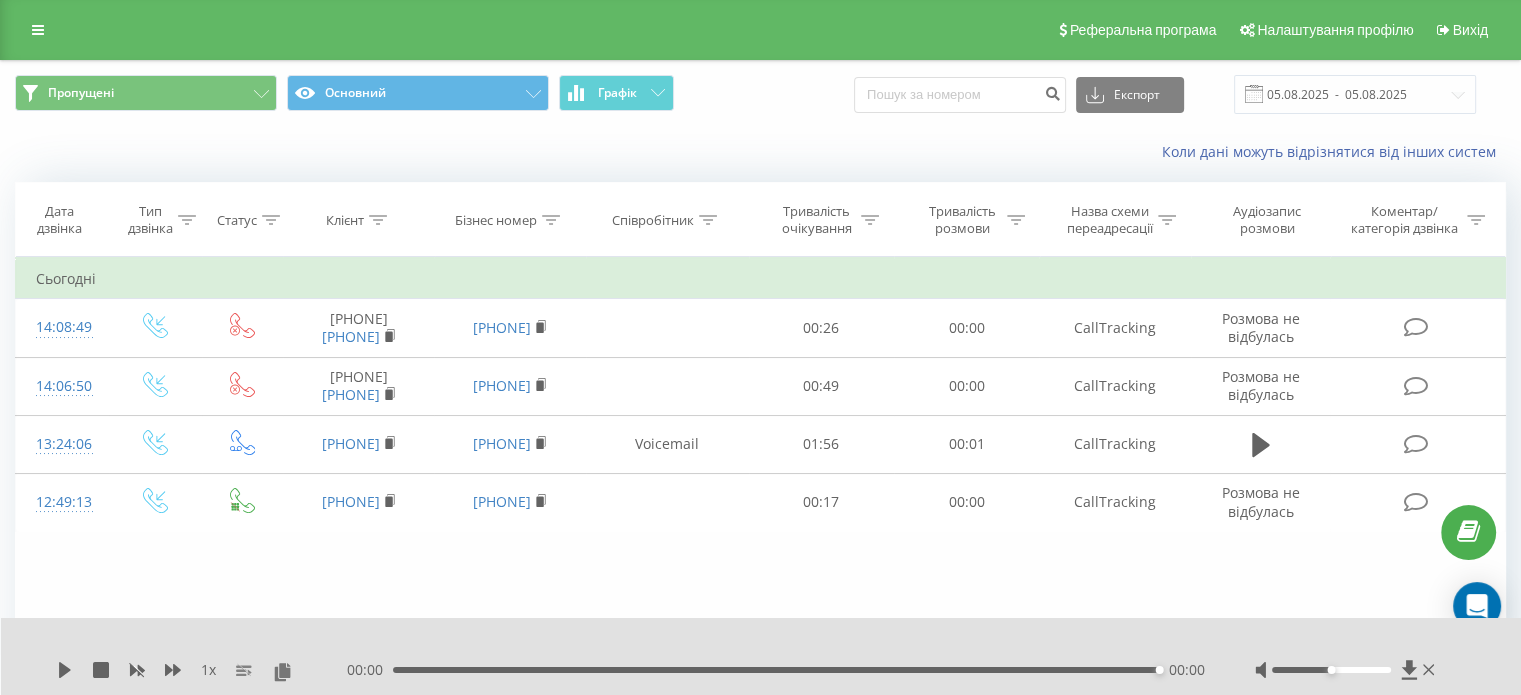 copy on "[PHONE]" 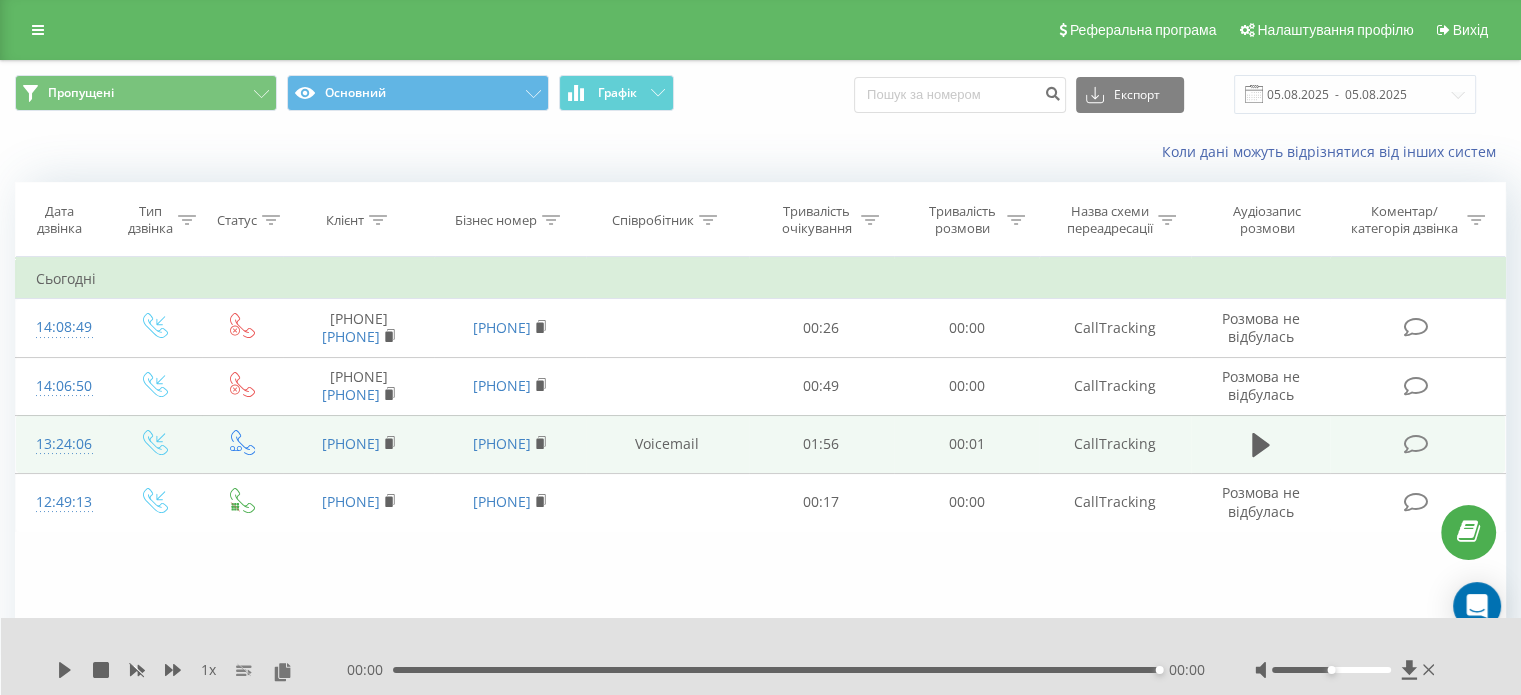 click on "13:24:06" at bounding box center (62, 444) 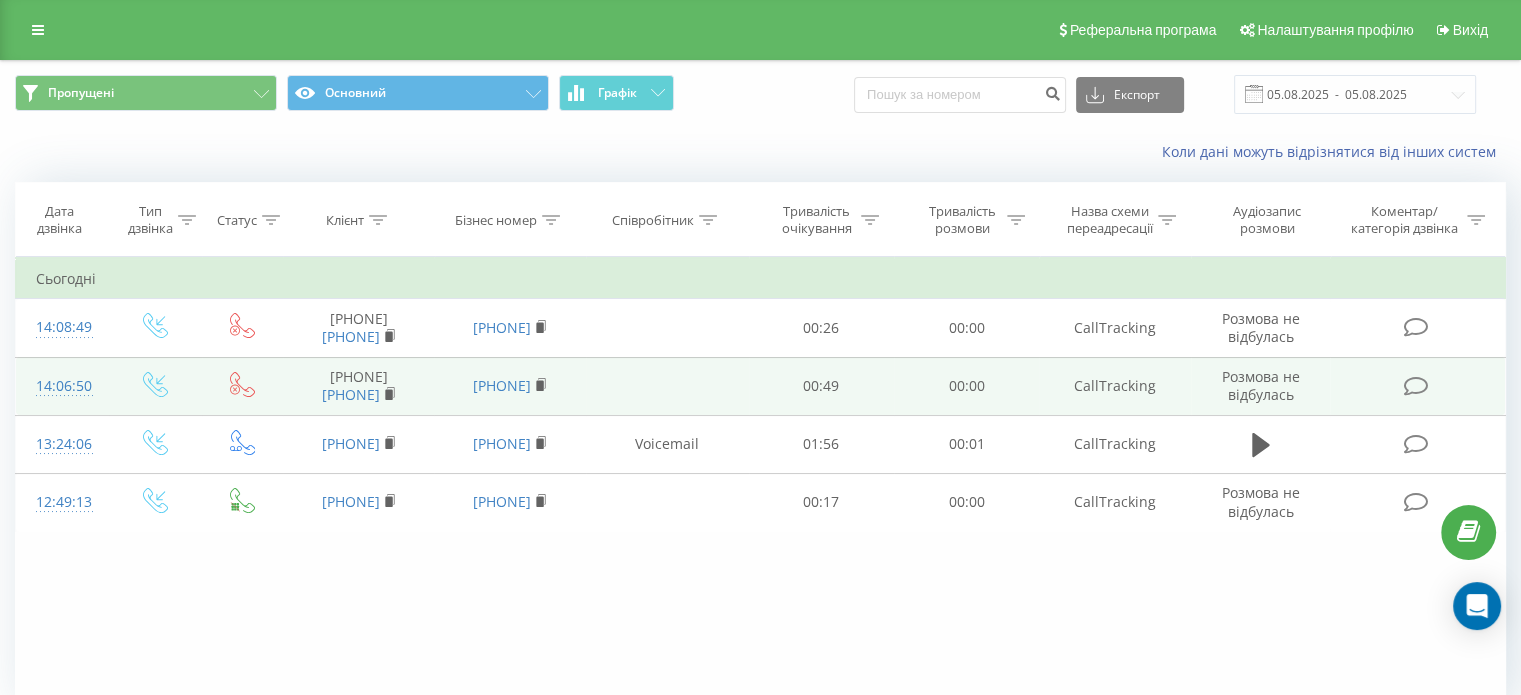 click on "14:06:50" at bounding box center [62, 386] 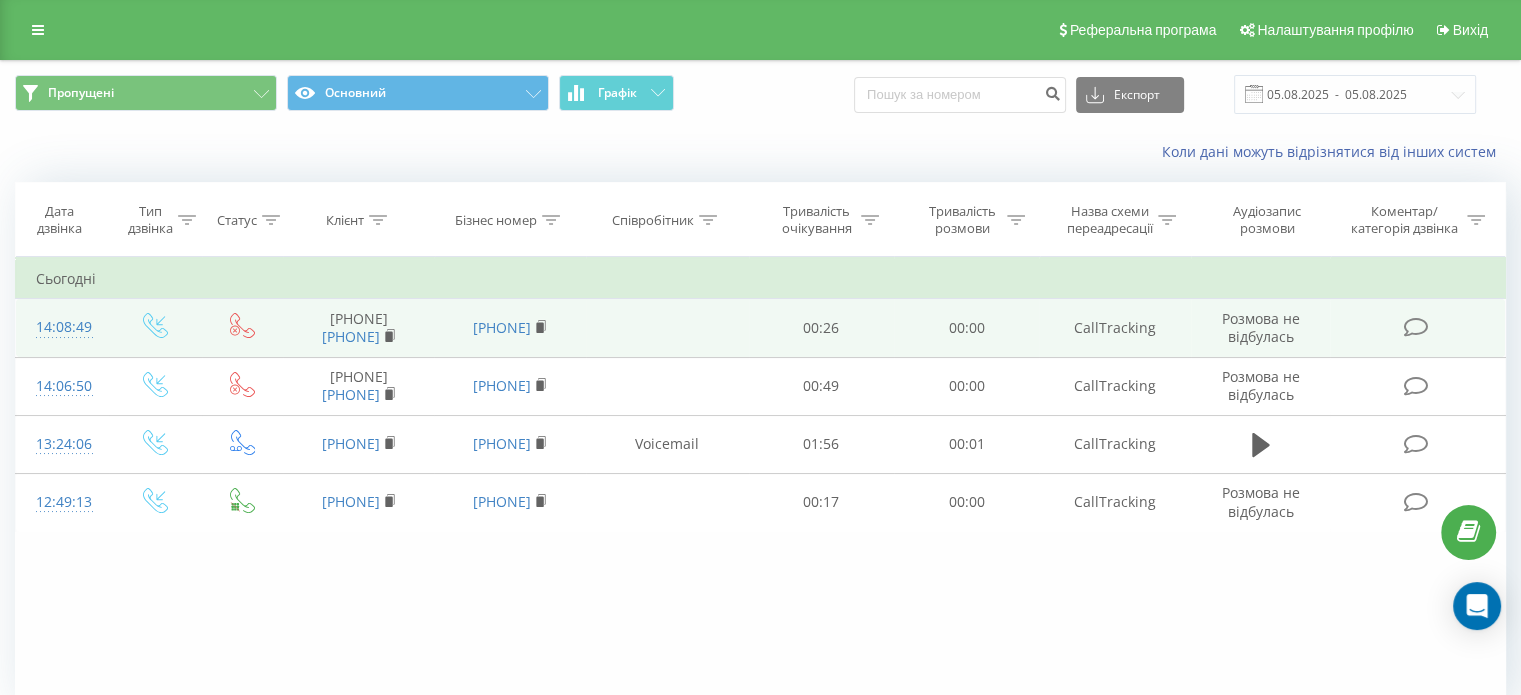click on "14:08:49" at bounding box center [62, 327] 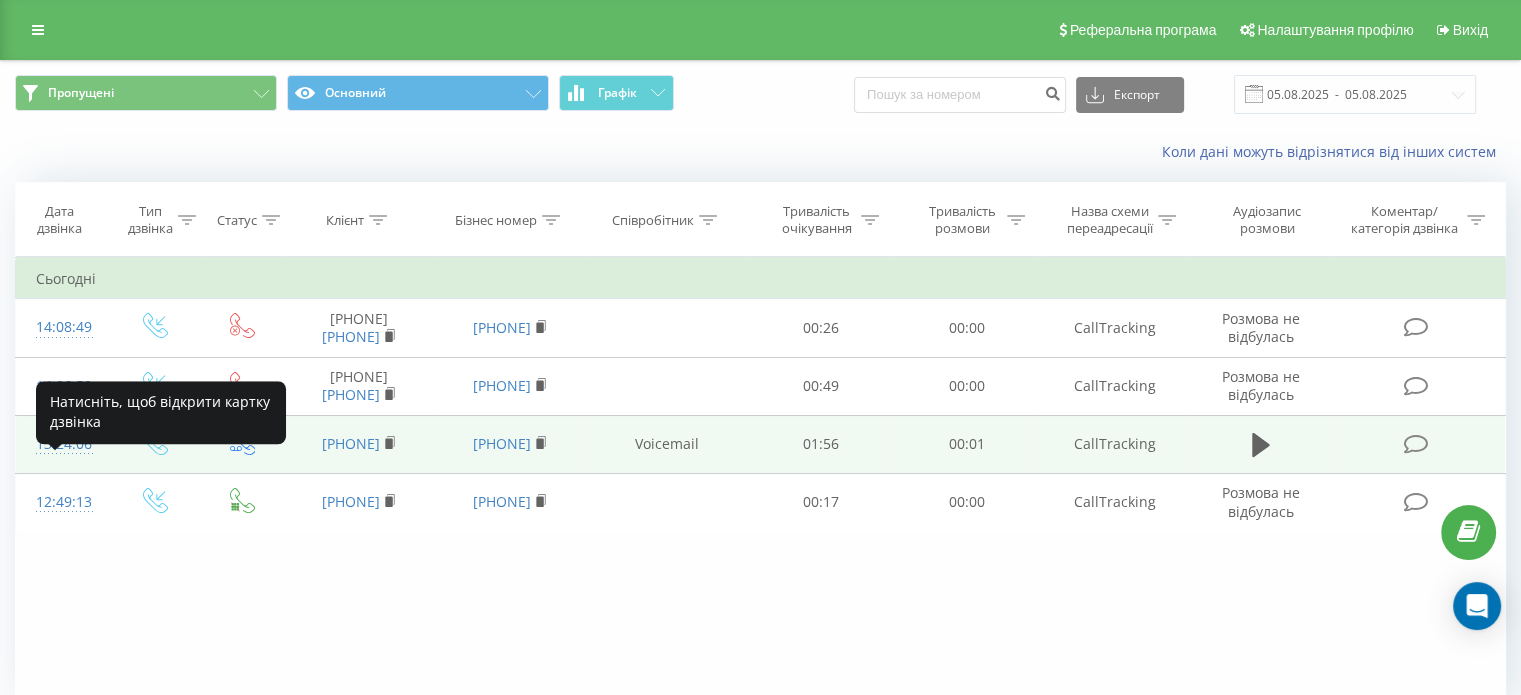 click on "13:24:06" at bounding box center (62, 444) 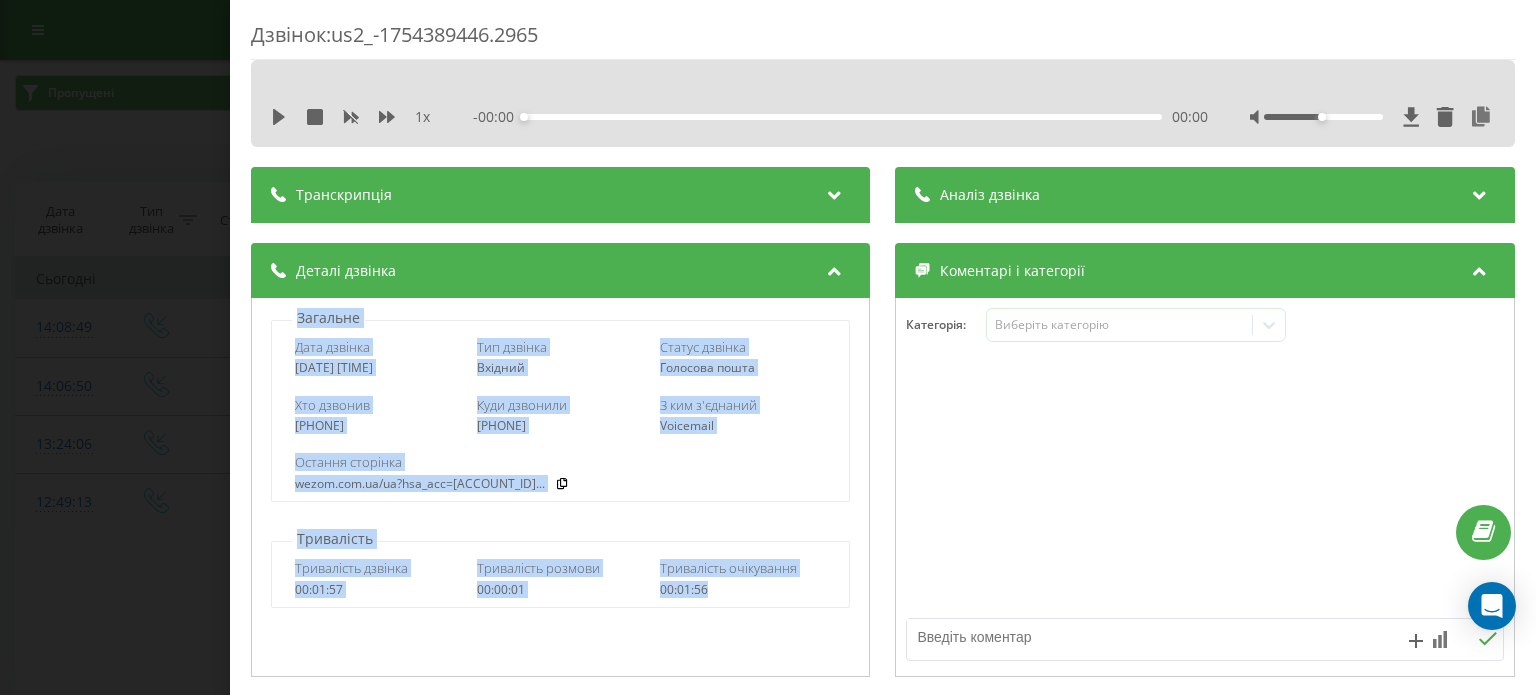 drag, startPoint x: 450, startPoint y: 364, endPoint x: 740, endPoint y: 599, distance: 373.26263 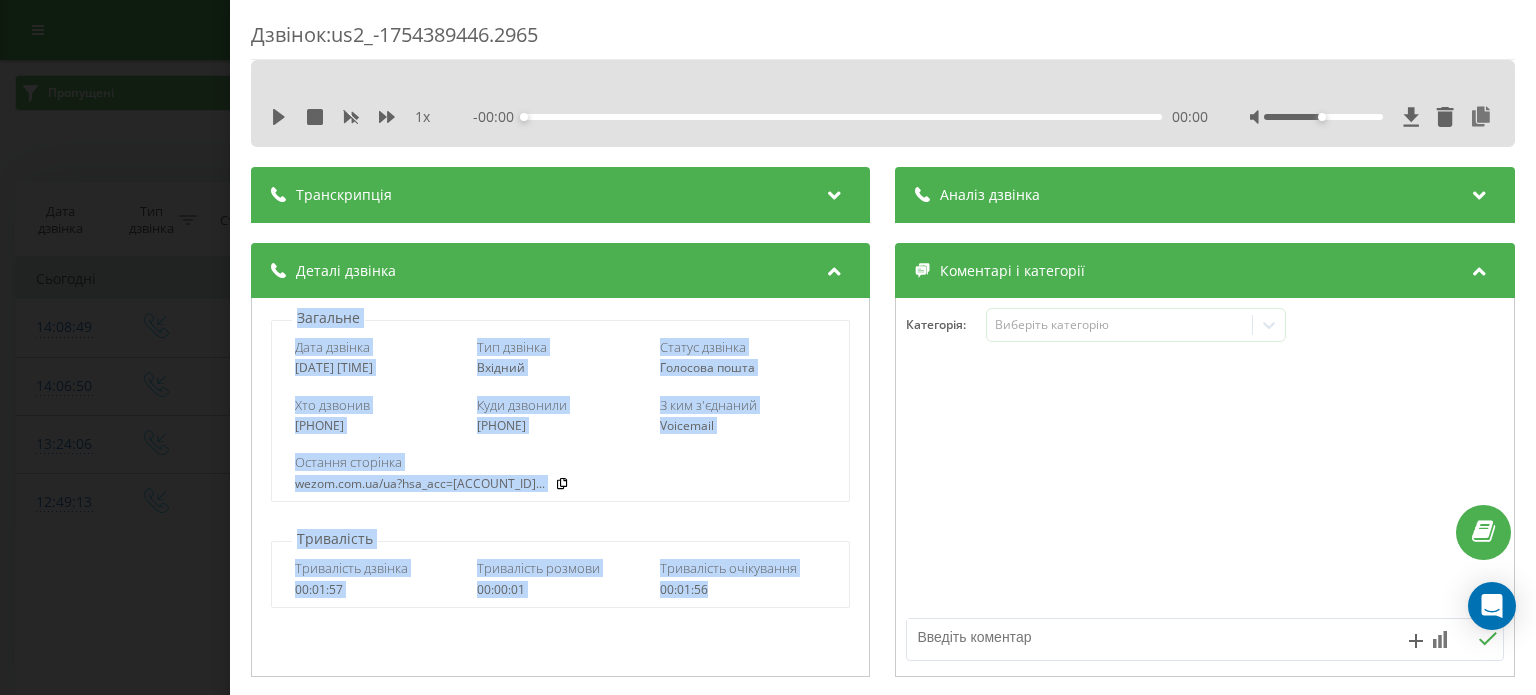 click on "Загальне Дата дзвінка 2025-08-05 13:24:06 Тип дзвінка Вхідний Статус дзвінка Голосова пошта Хто дзвонив 380979149494 Куди дзвонили 380800750337 З ким з'єднаний Voicemail Остання сторінка wezom.com.ua/ua?hsa_acc=..." at bounding box center [560, 405] 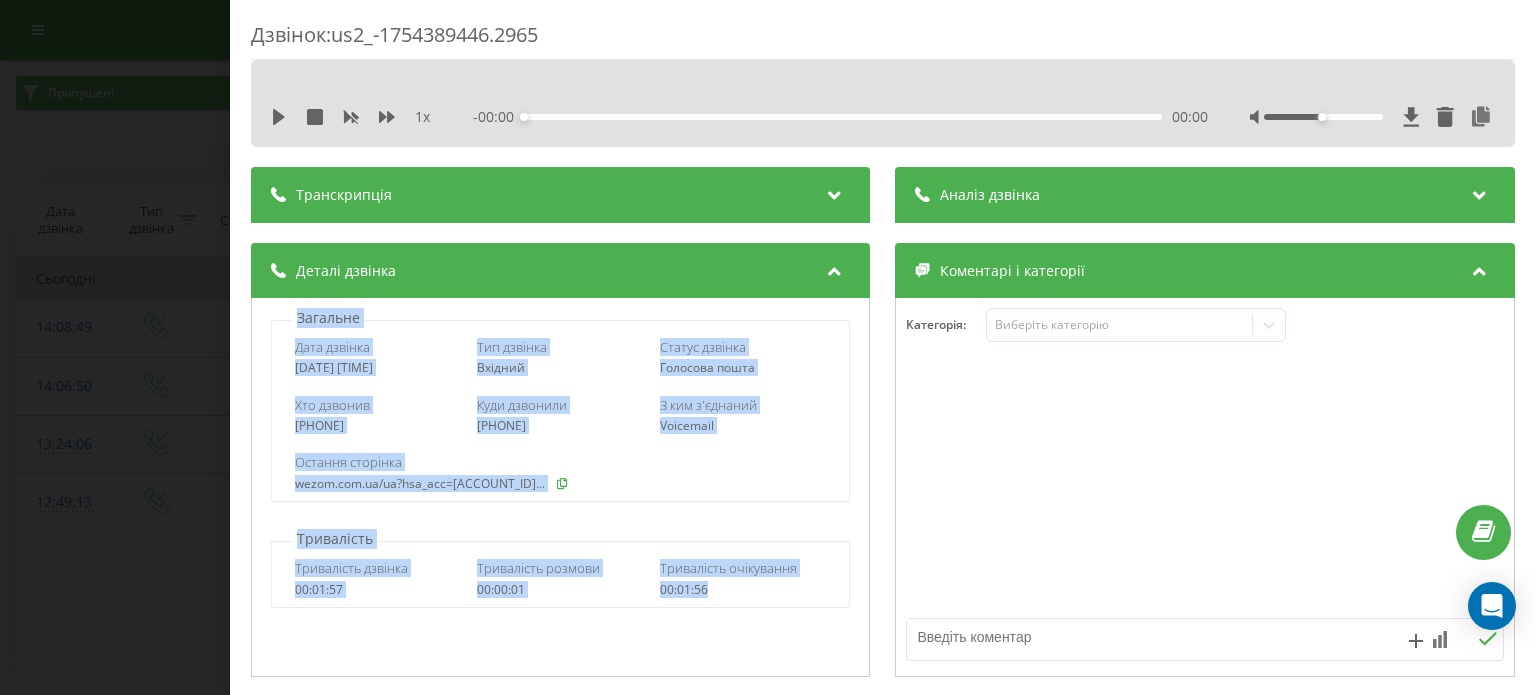click at bounding box center (562, 483) 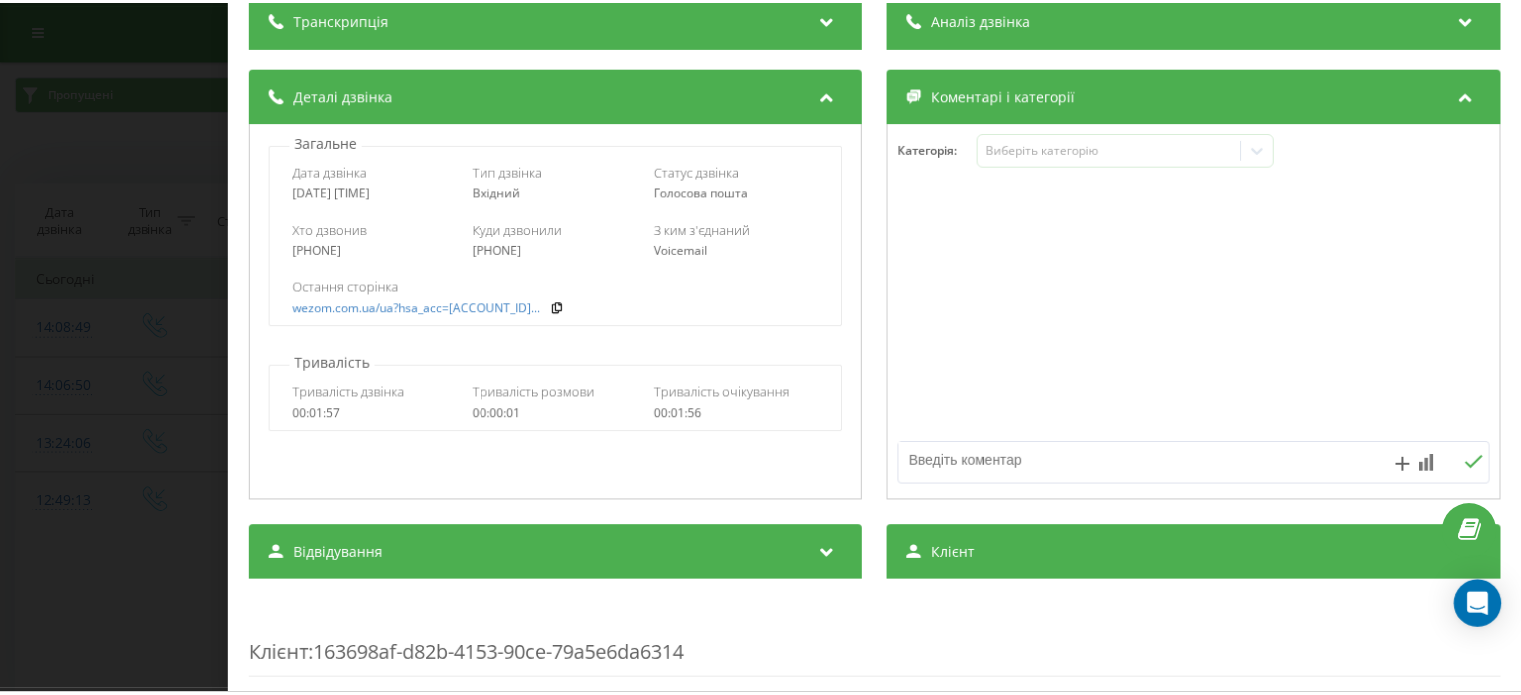 scroll, scrollTop: 0, scrollLeft: 0, axis: both 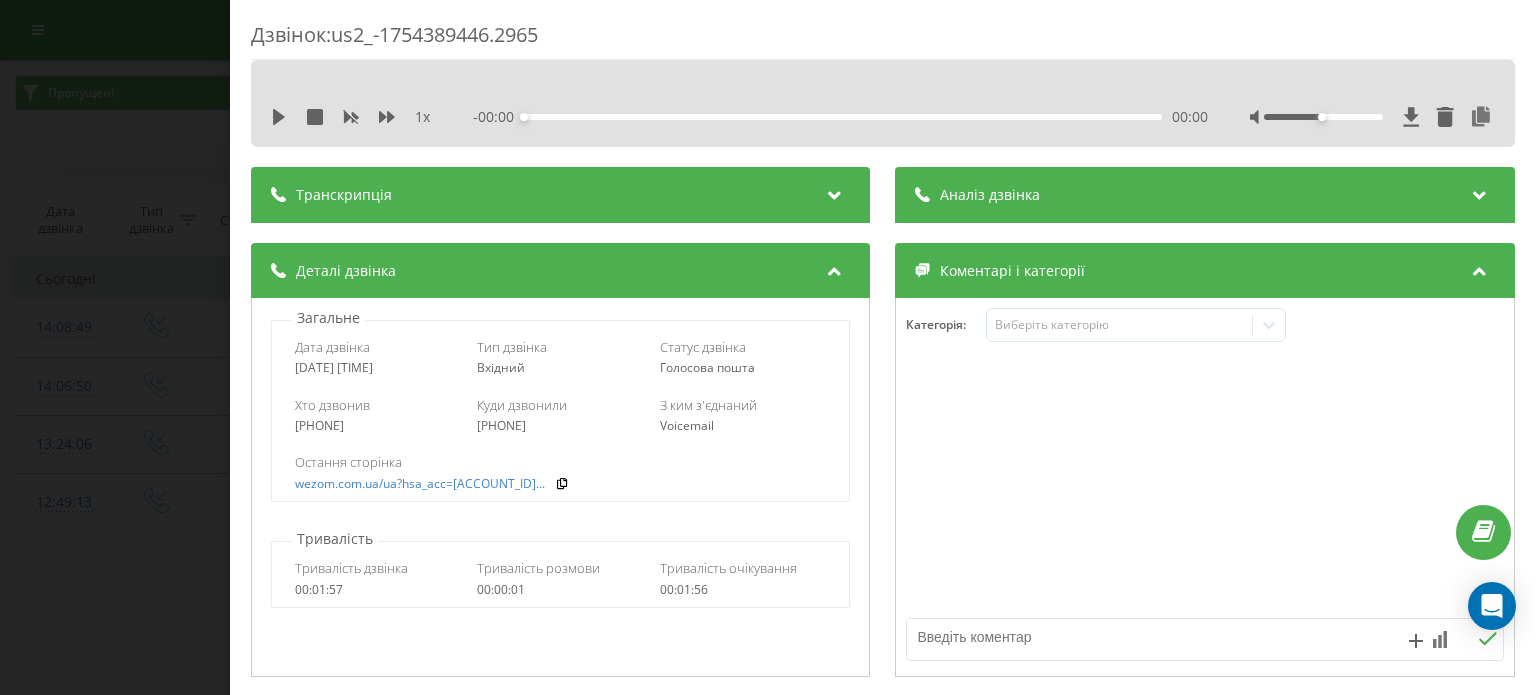 click on "1 x  - 00:00 00:00   00:00" at bounding box center (883, 117) 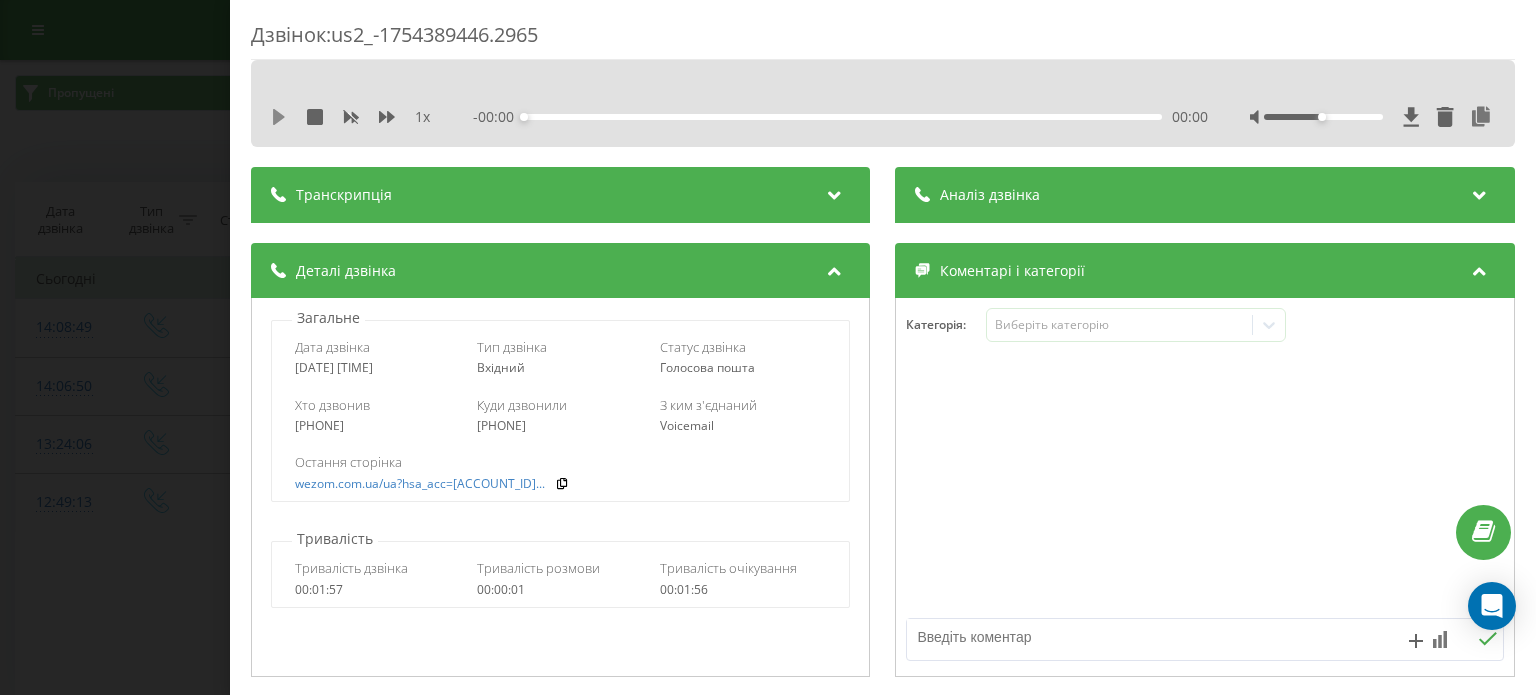 click 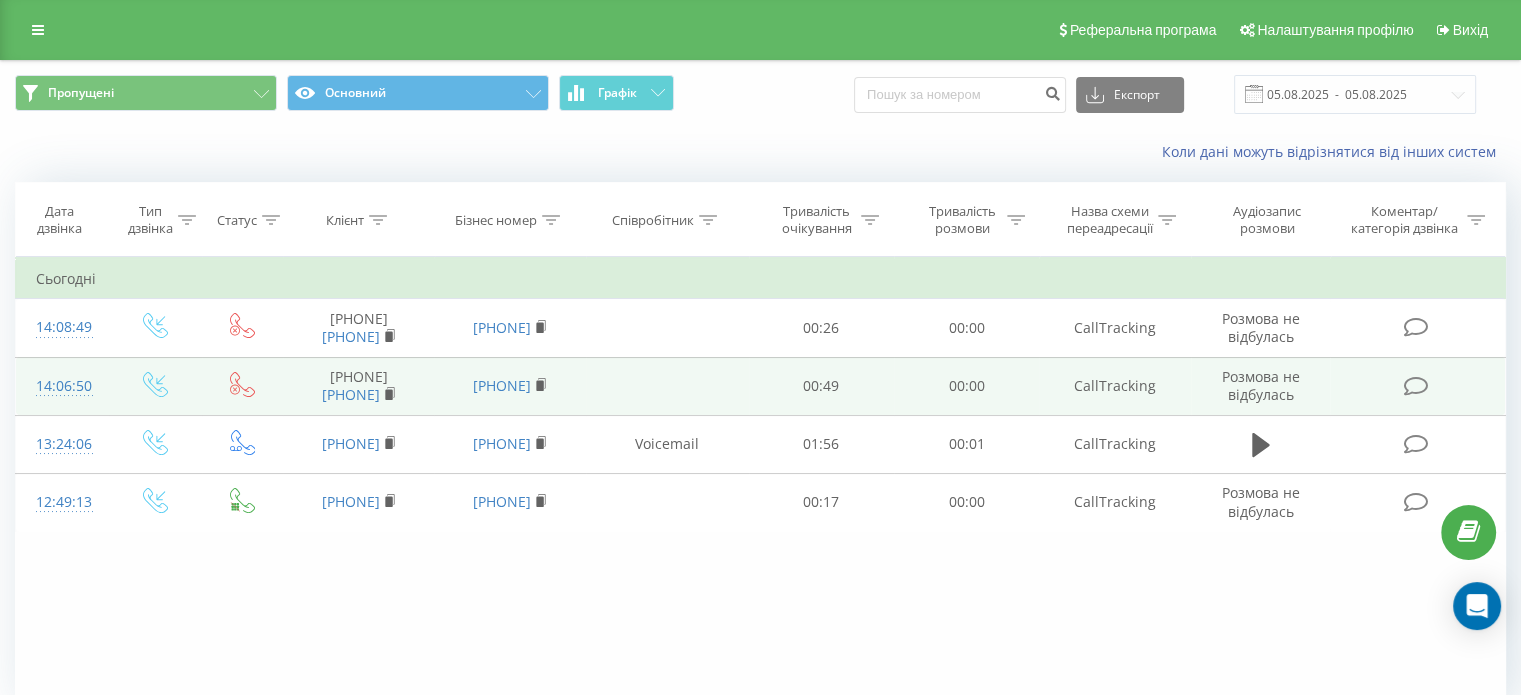 drag, startPoint x: 306, startPoint y: 402, endPoint x: 412, endPoint y: 403, distance: 106.004715 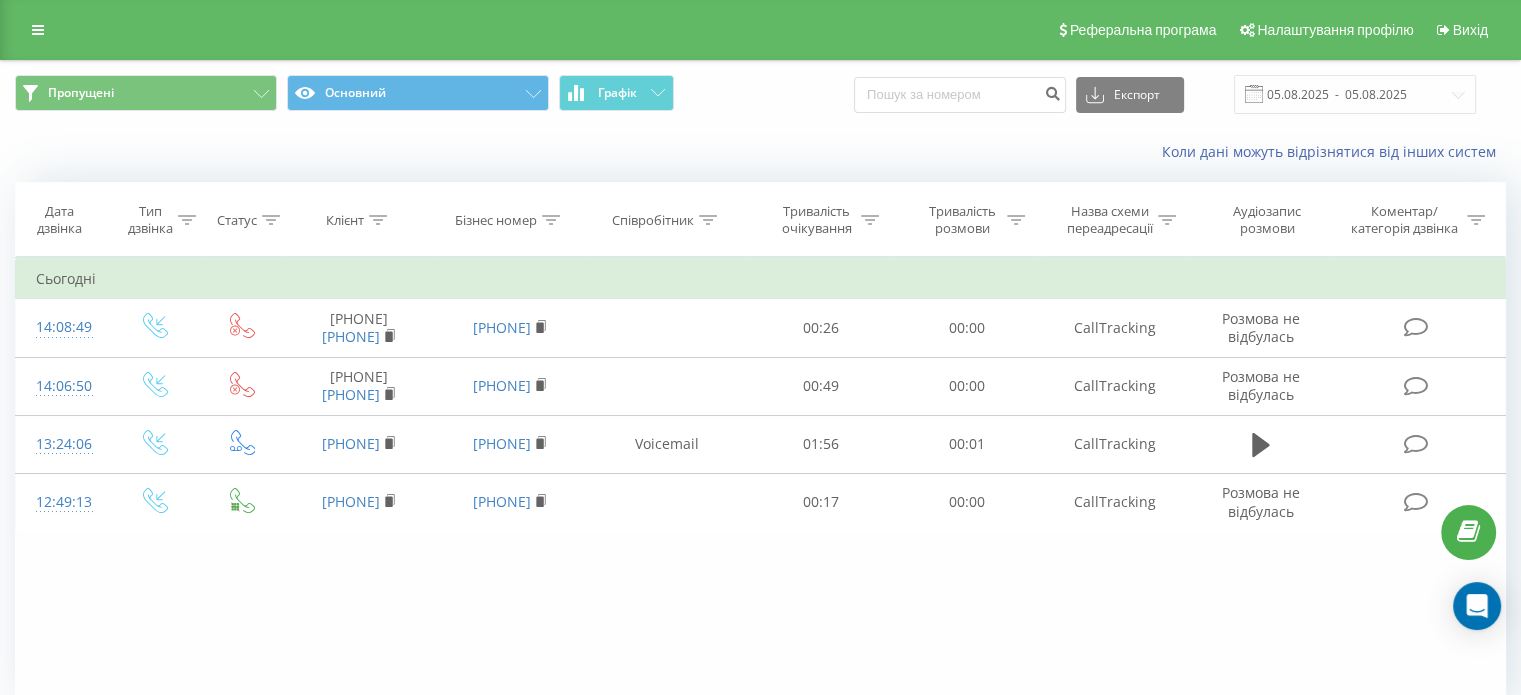 copy on "380971201419" 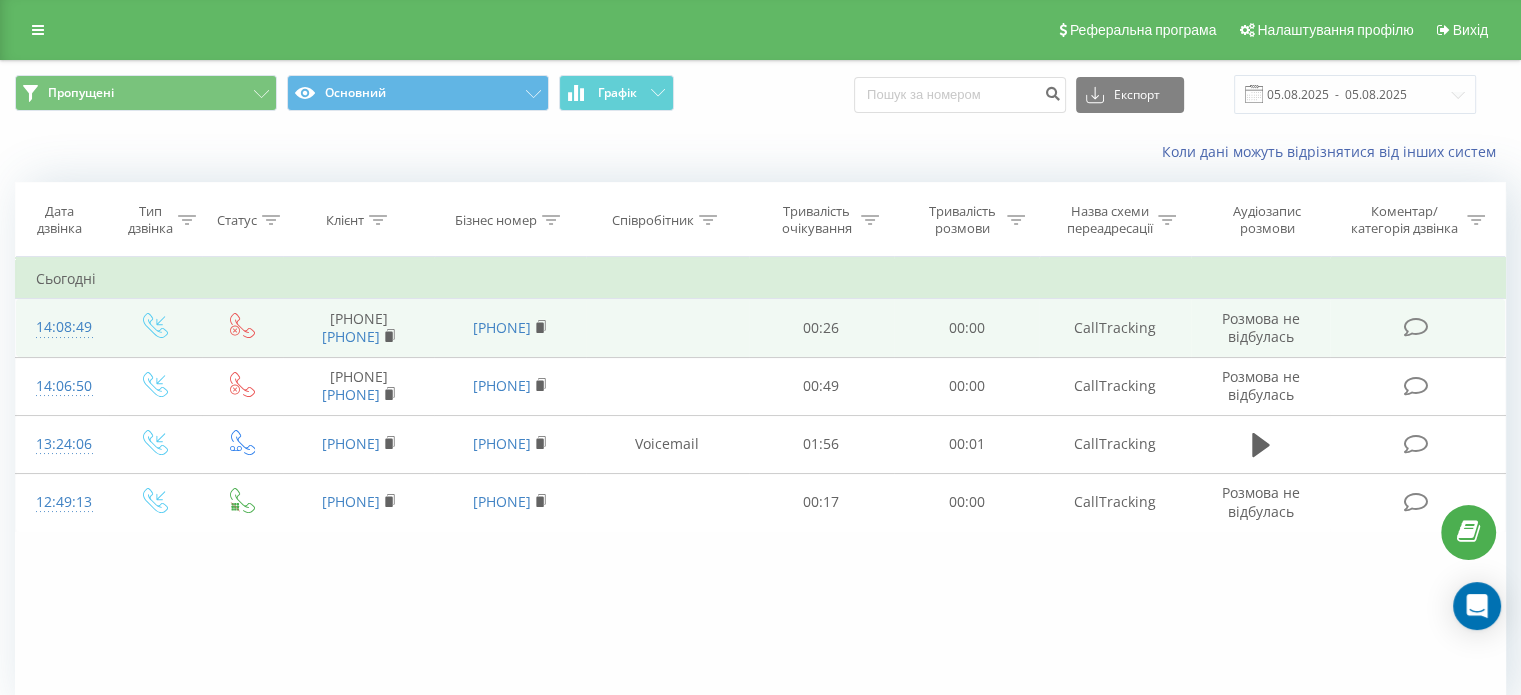 drag, startPoint x: 417, startPoint y: 309, endPoint x: 314, endPoint y: 311, distance: 103.01942 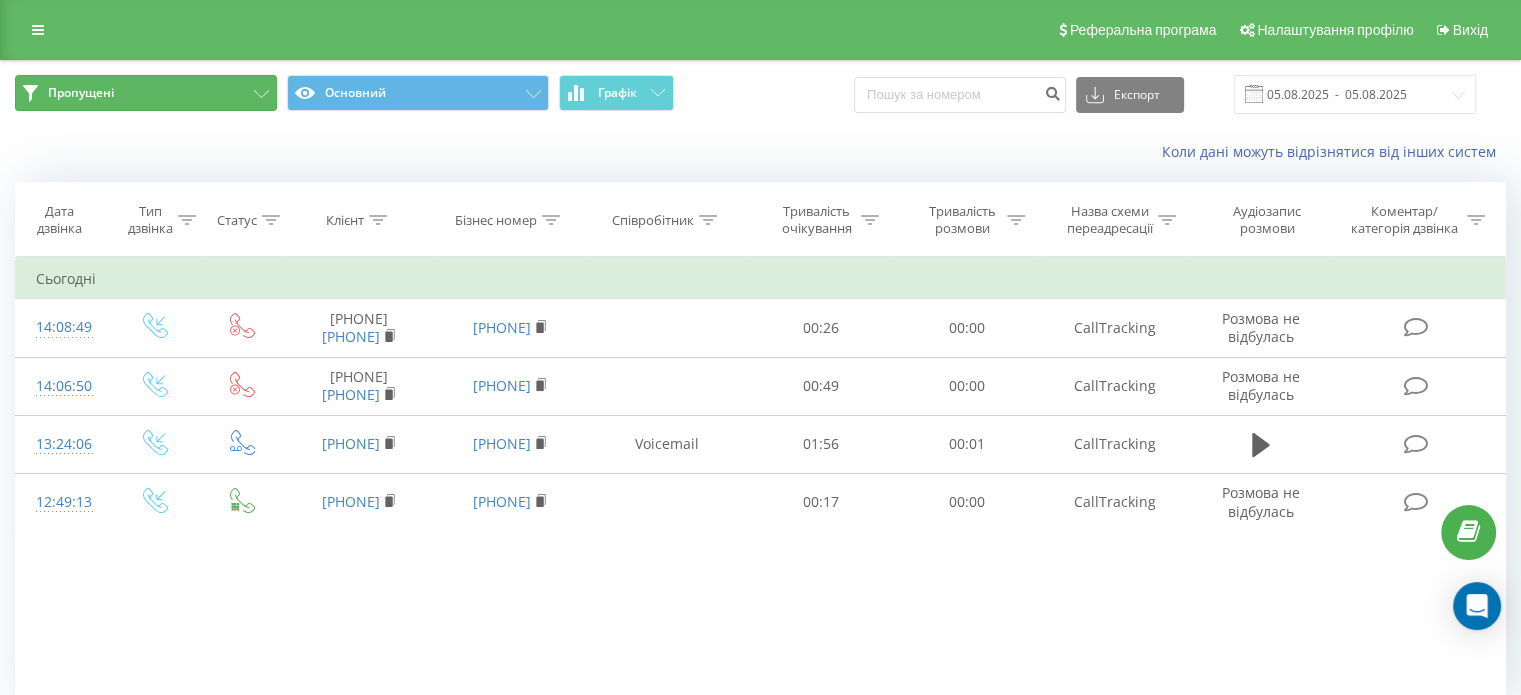 click on "Пропущені" at bounding box center [146, 93] 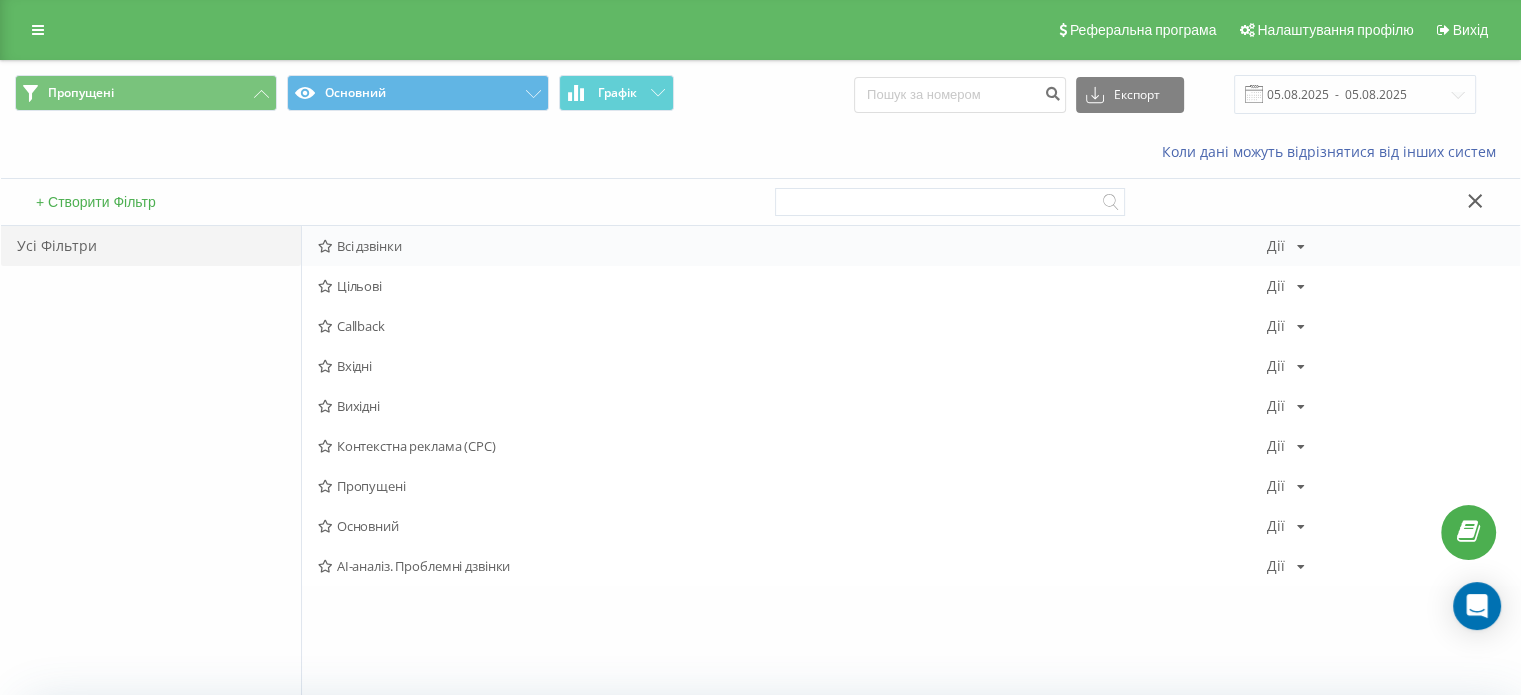 click on "Всі дзвінки" at bounding box center [792, 246] 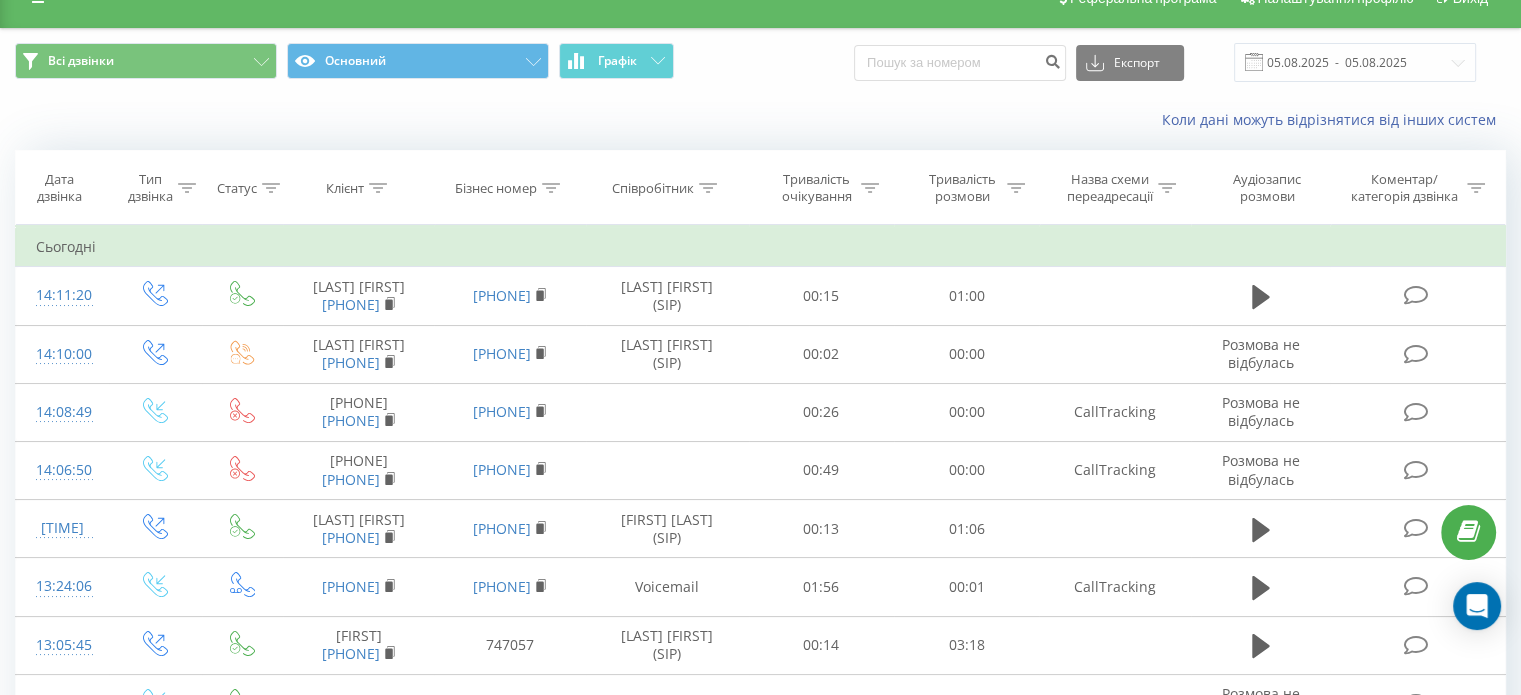 scroll, scrollTop: 0, scrollLeft: 0, axis: both 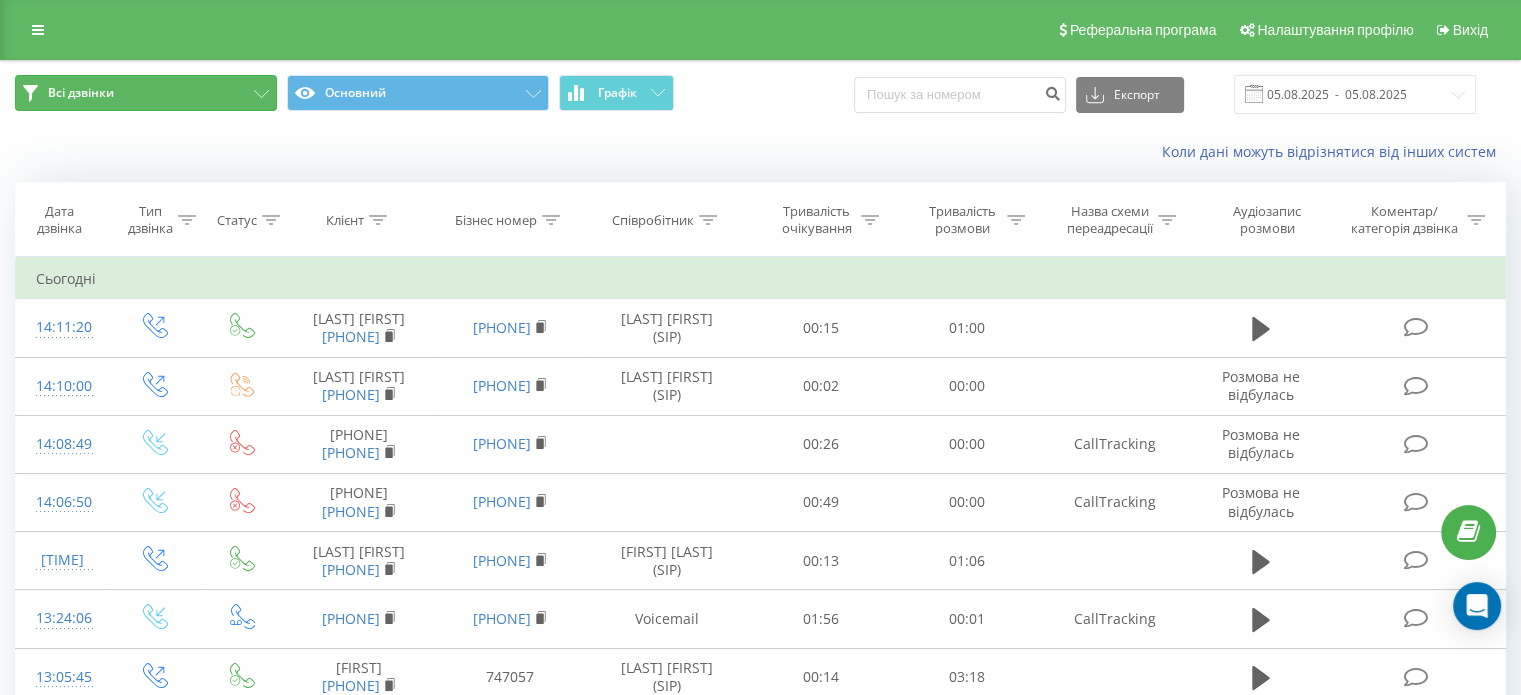 click on "Всі дзвінки" at bounding box center [146, 93] 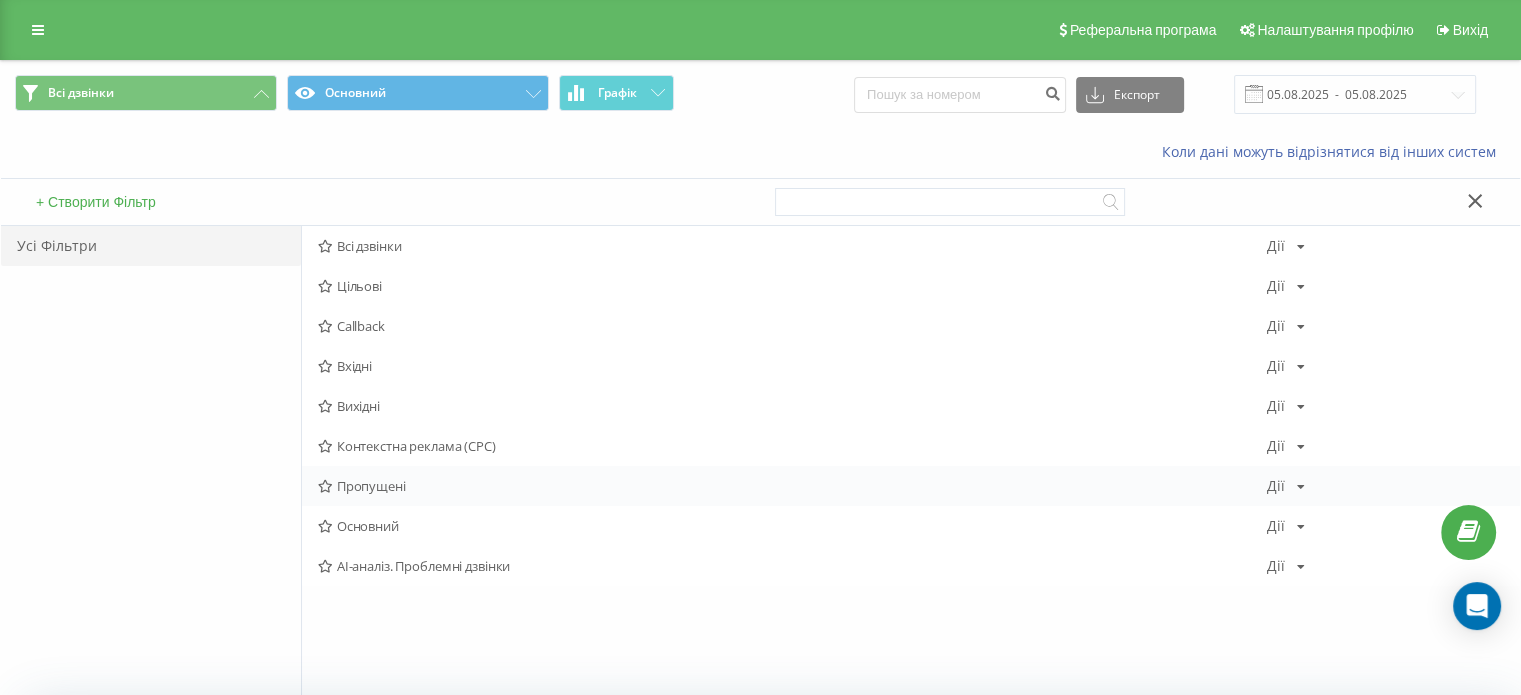 click on "Пропущені" at bounding box center (792, 486) 